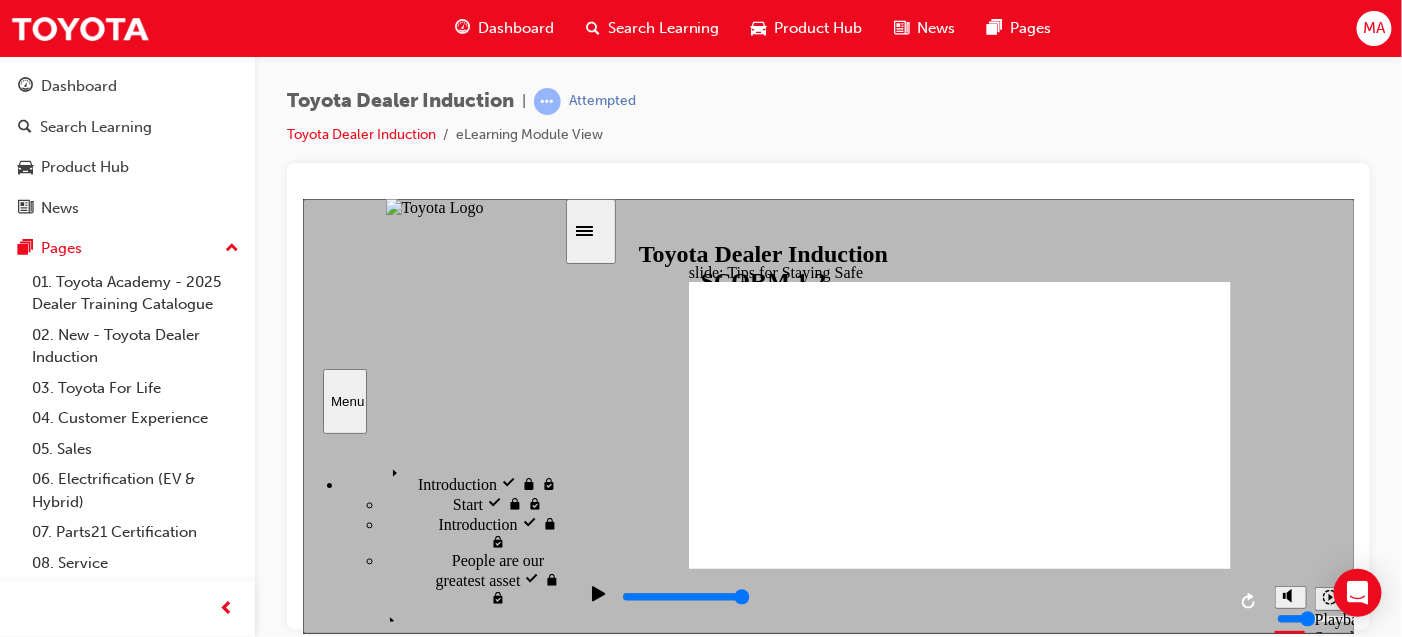 scroll, scrollTop: 0, scrollLeft: 0, axis: both 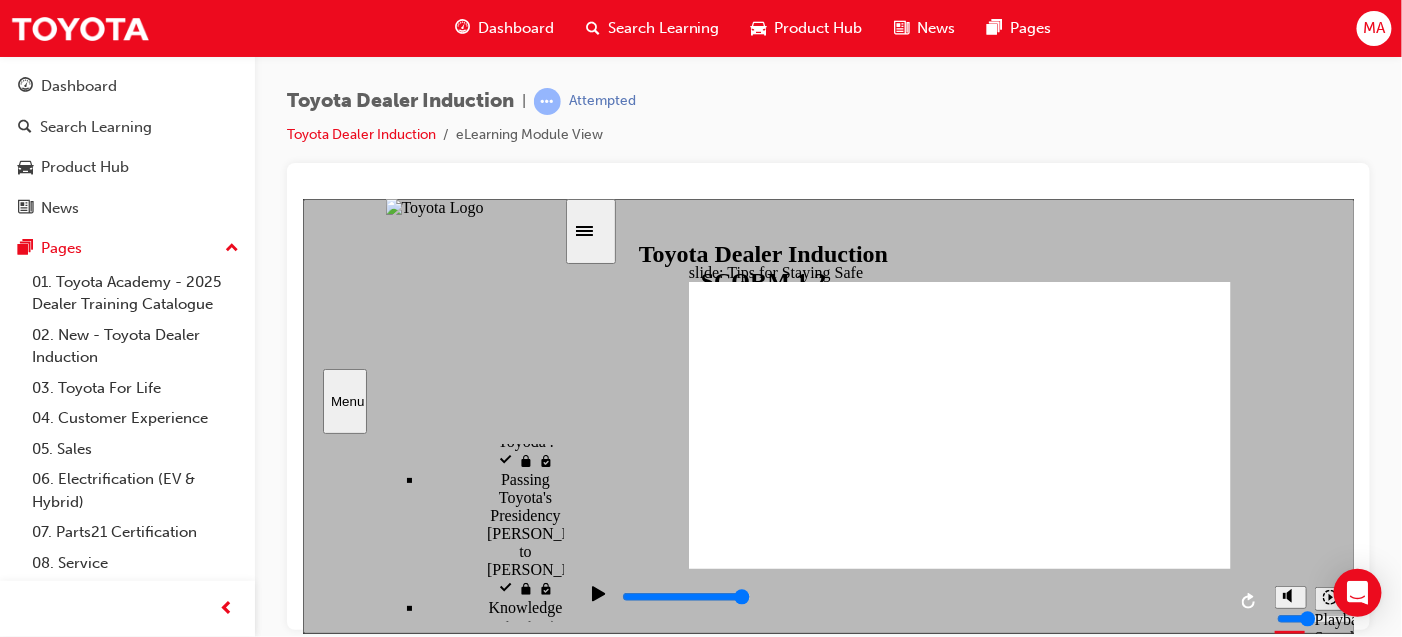 click on "Knowledge Check" at bounding box center [578, 8752] 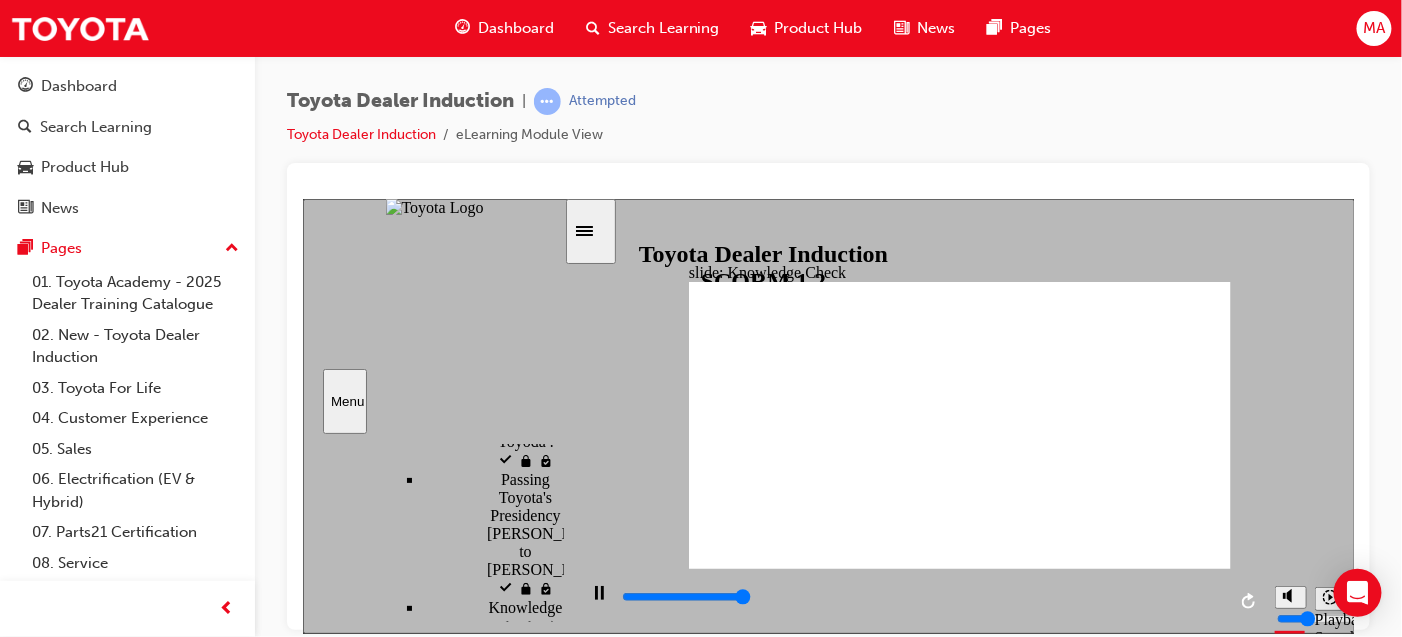 type on "5000" 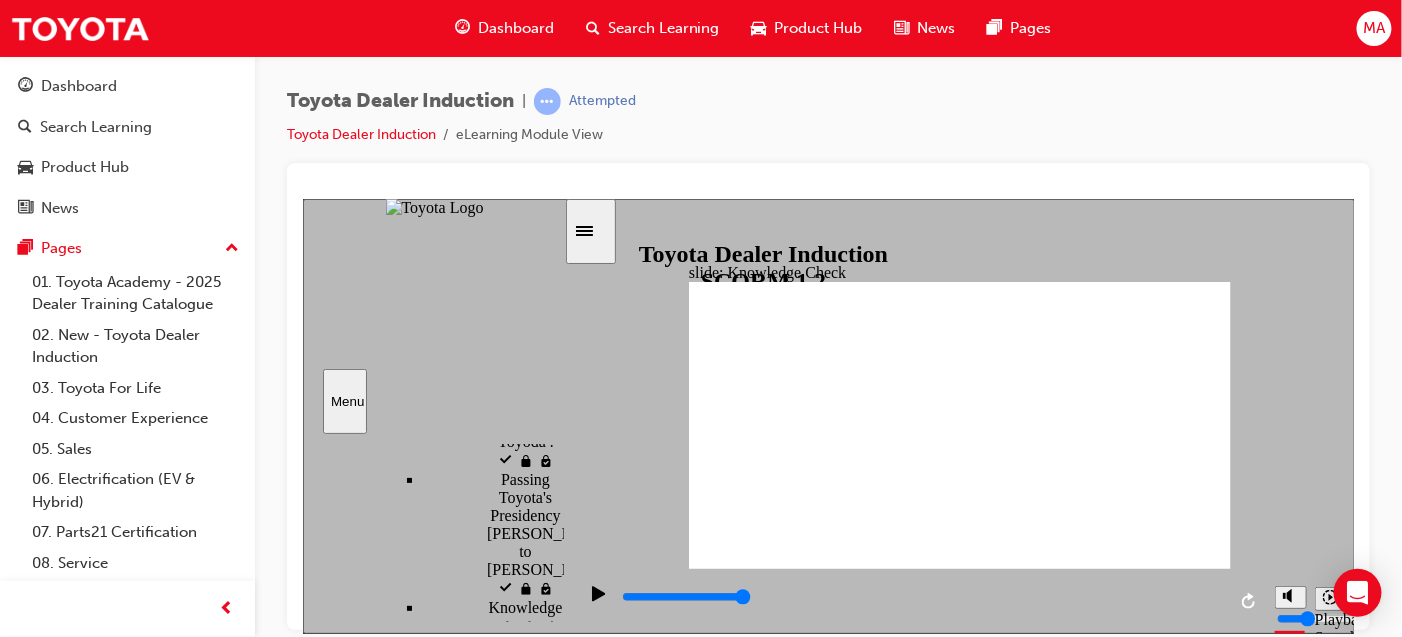 checkbox on "true" 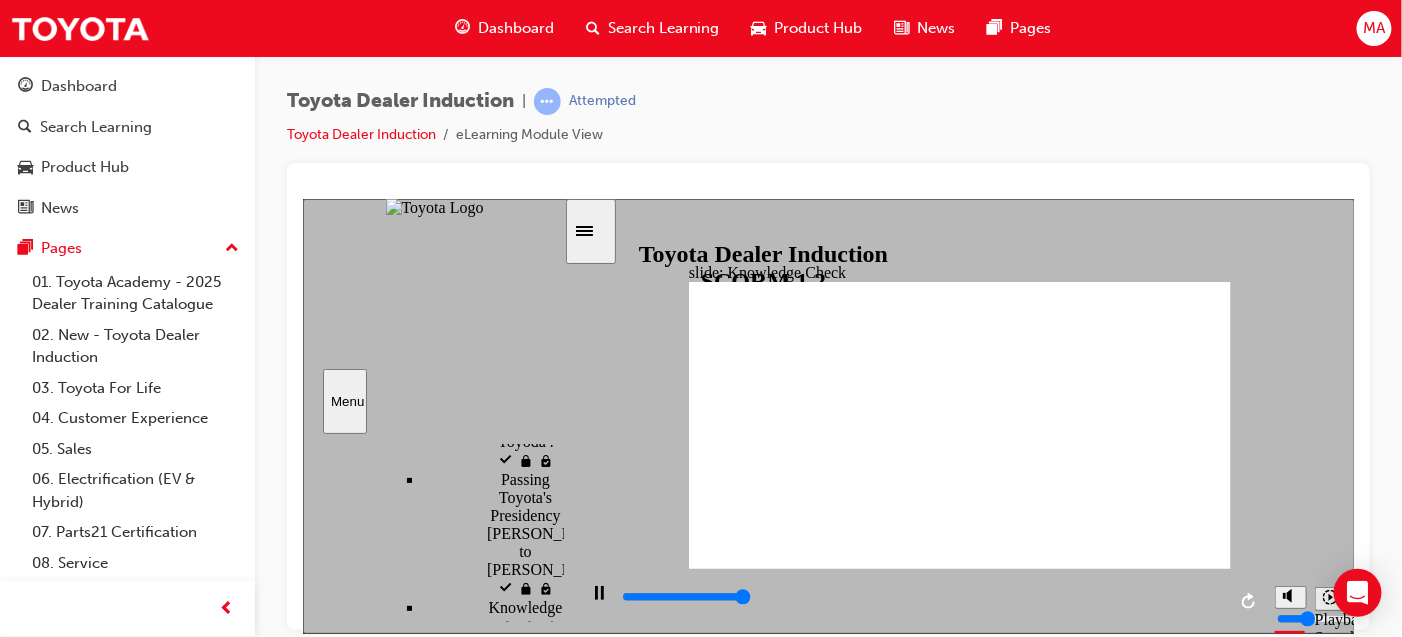 type on "5000" 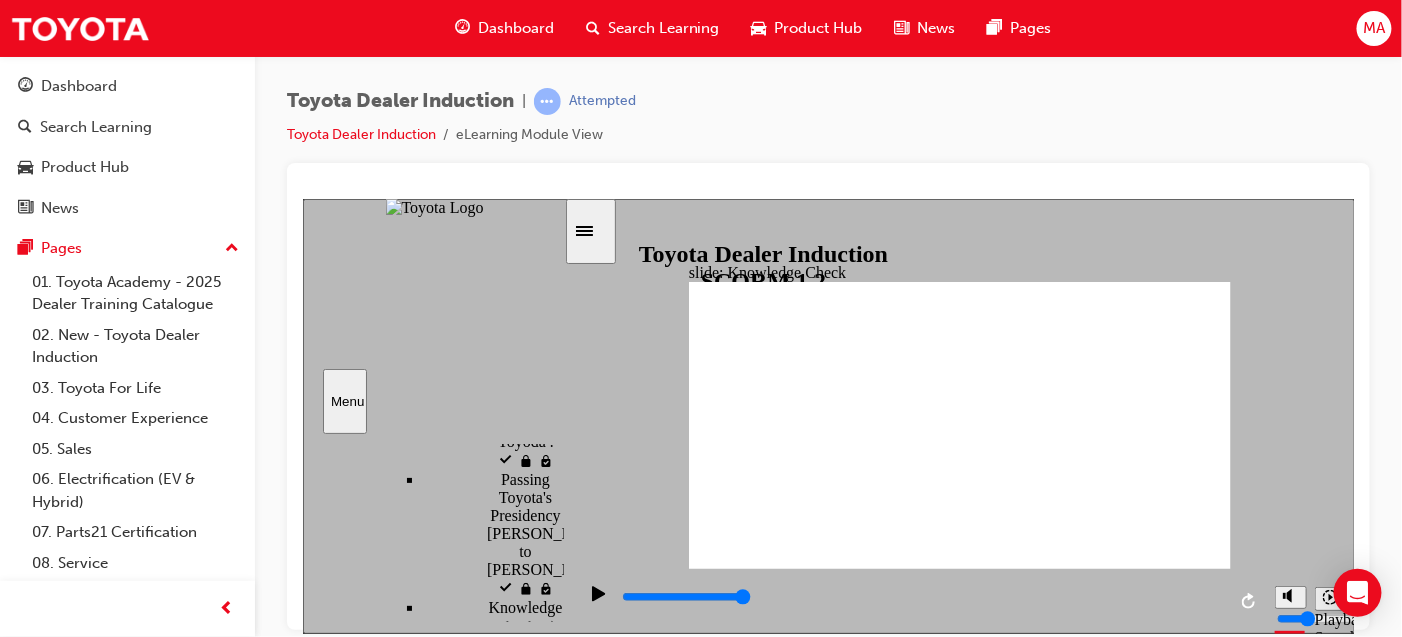 radio on "true" 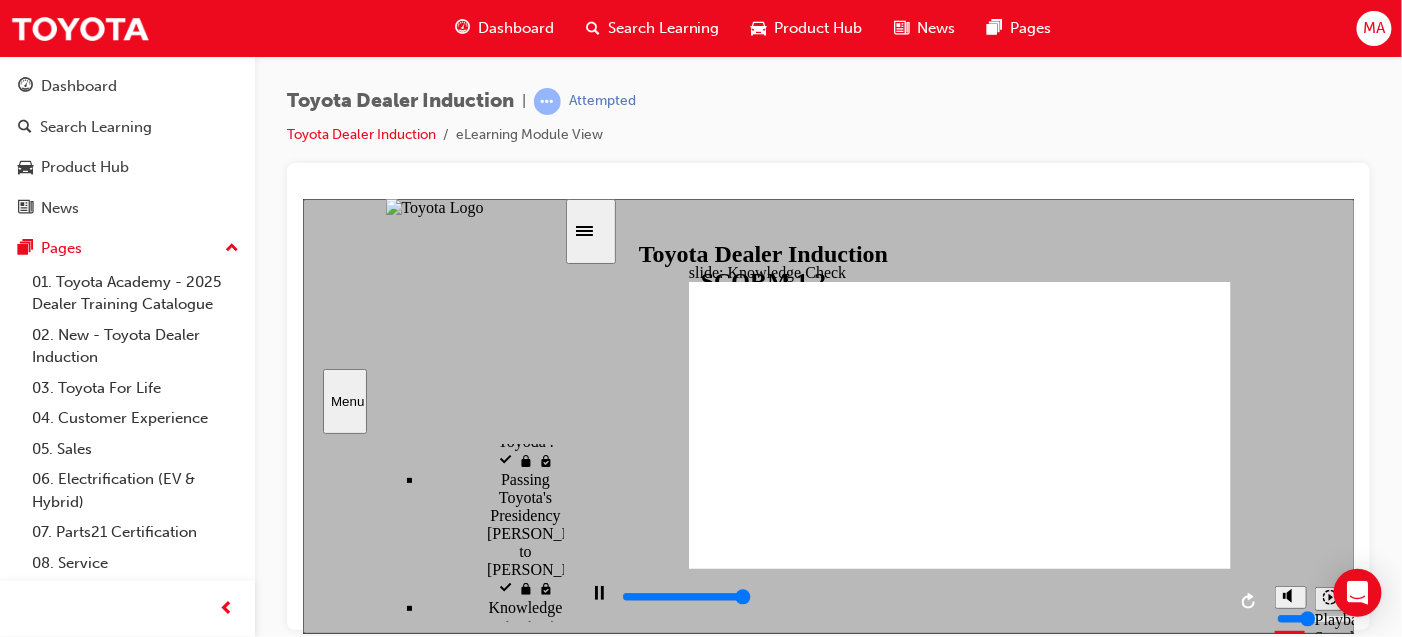 type on "5000" 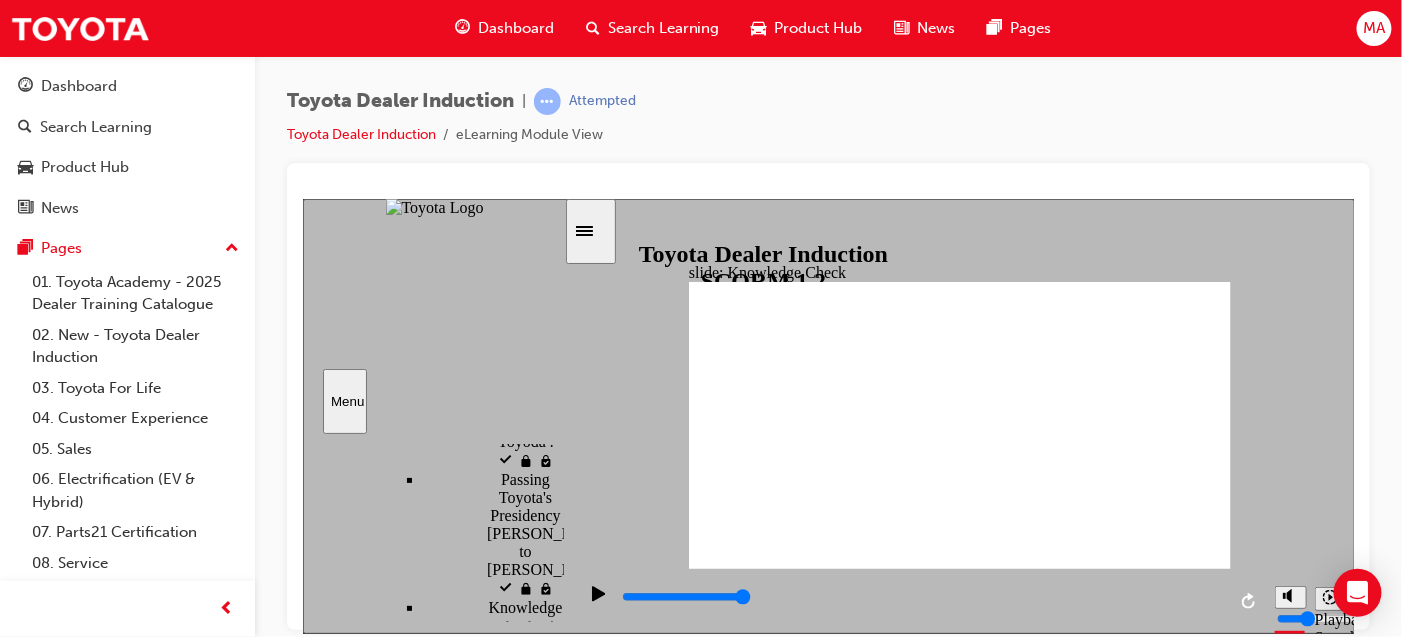 checkbox on "true" 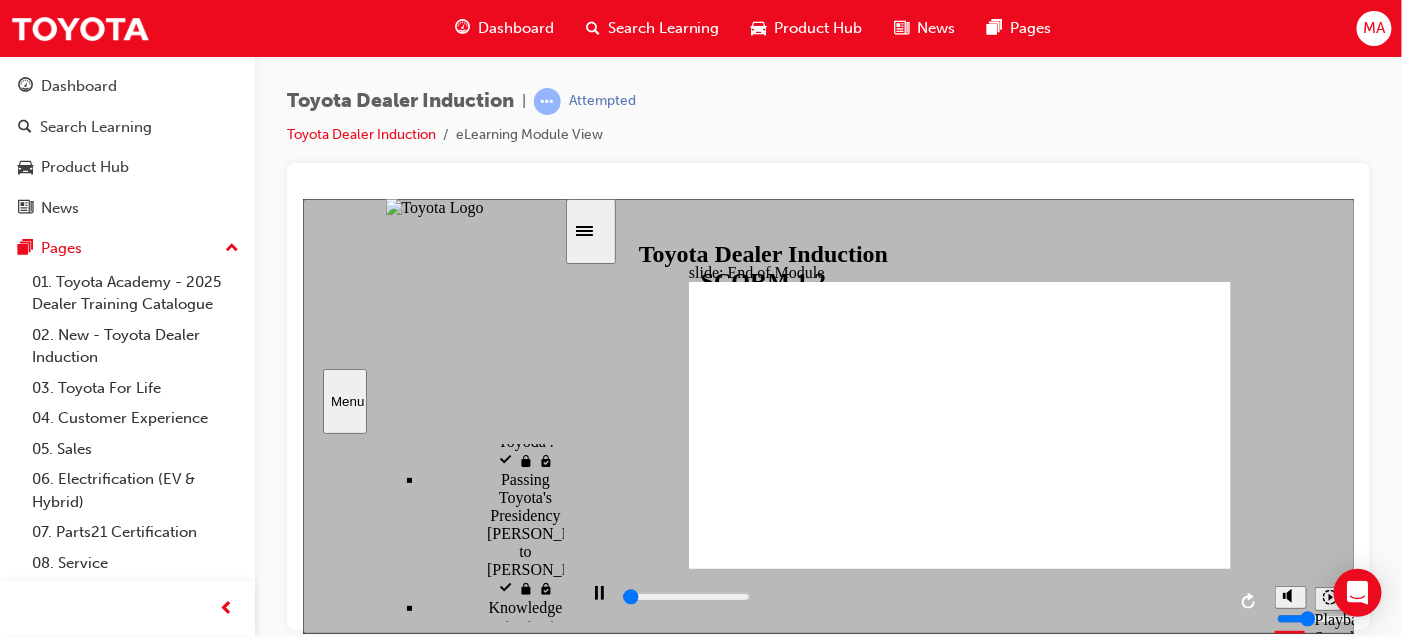 scroll, scrollTop: 207, scrollLeft: 0, axis: vertical 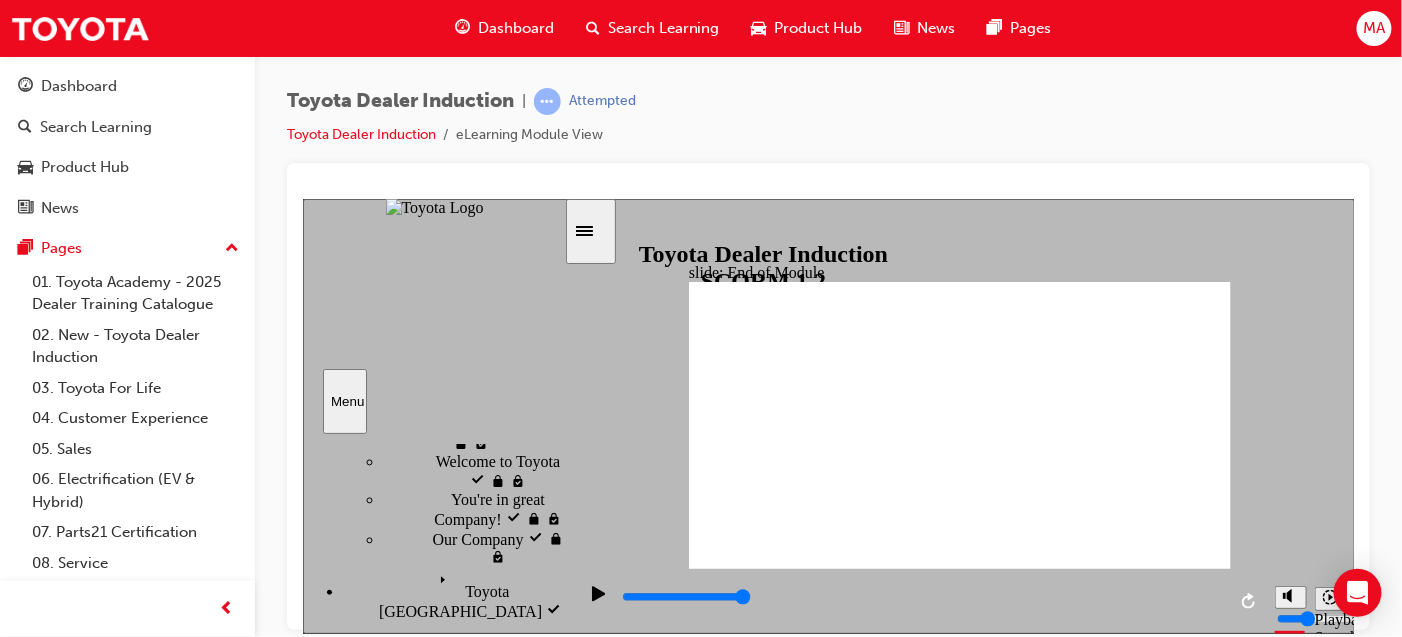 click 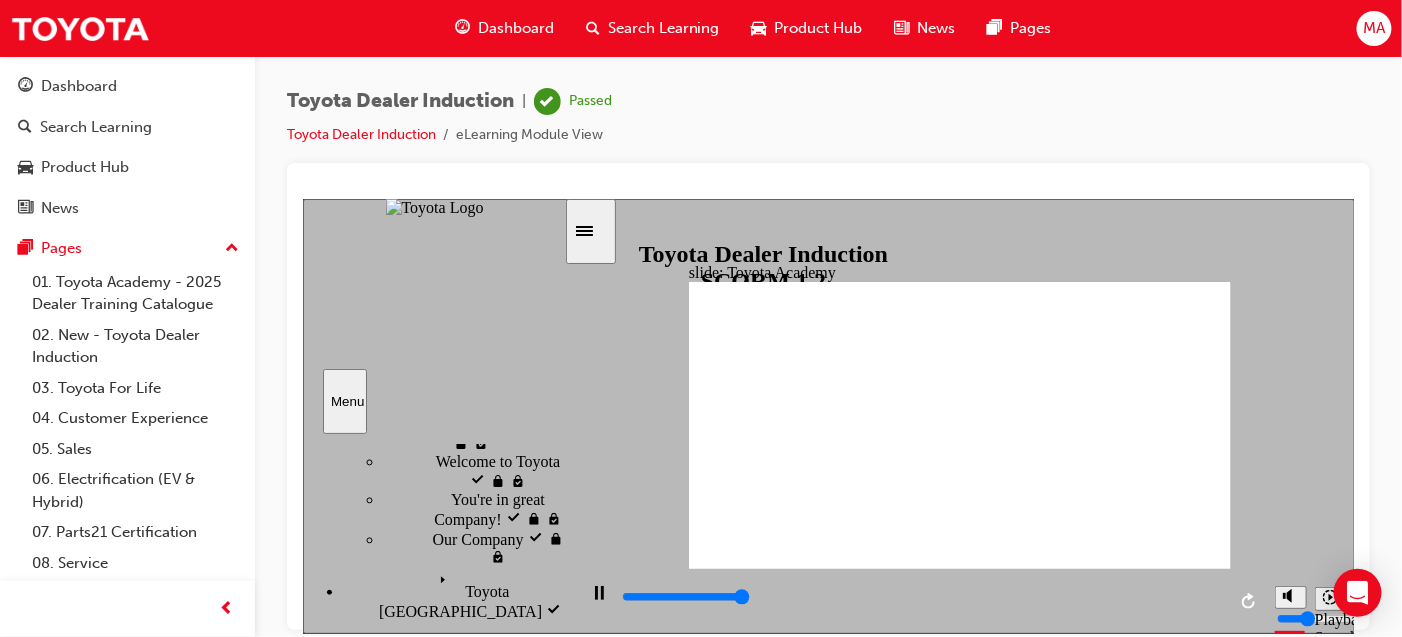 type on "9900" 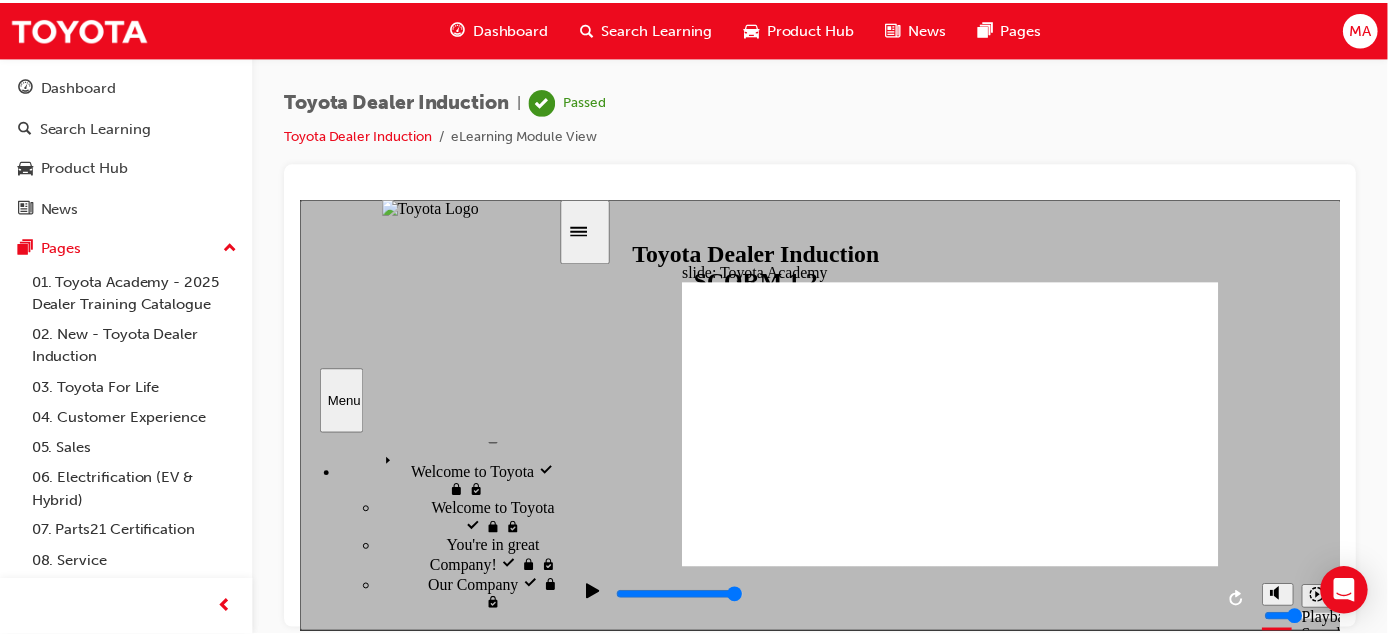 scroll, scrollTop: 207, scrollLeft: 0, axis: vertical 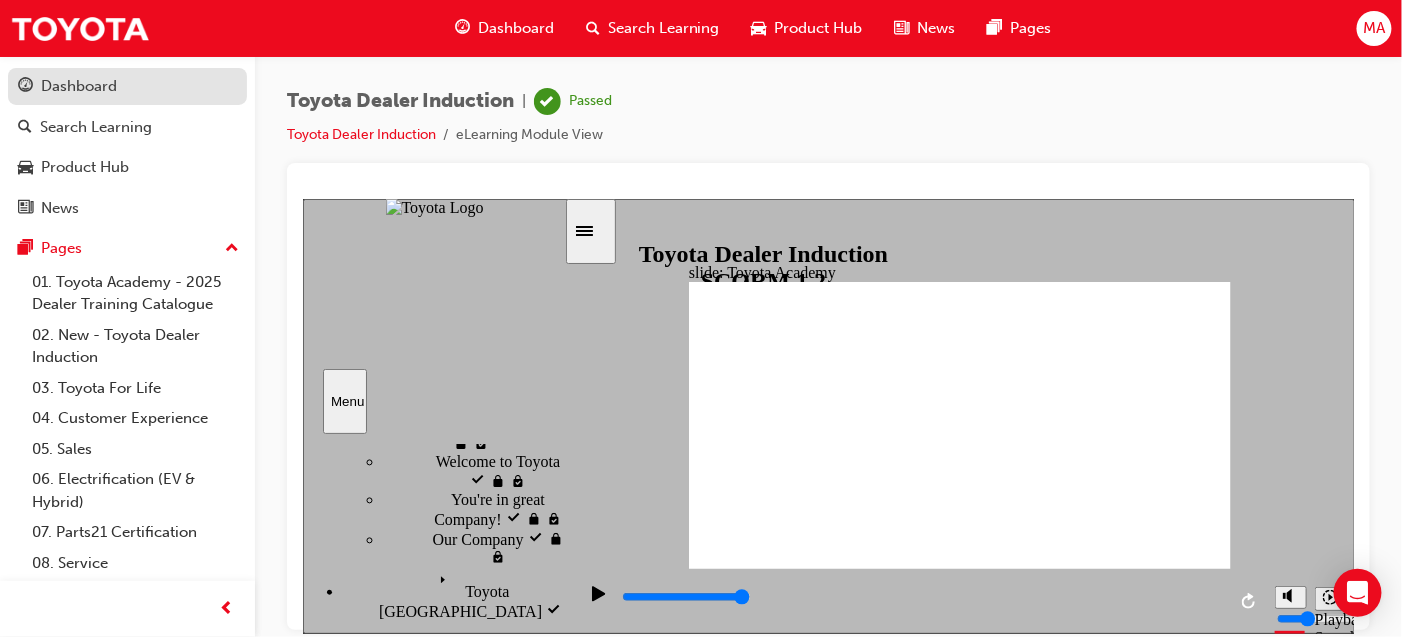click on "Dashboard" at bounding box center [79, 86] 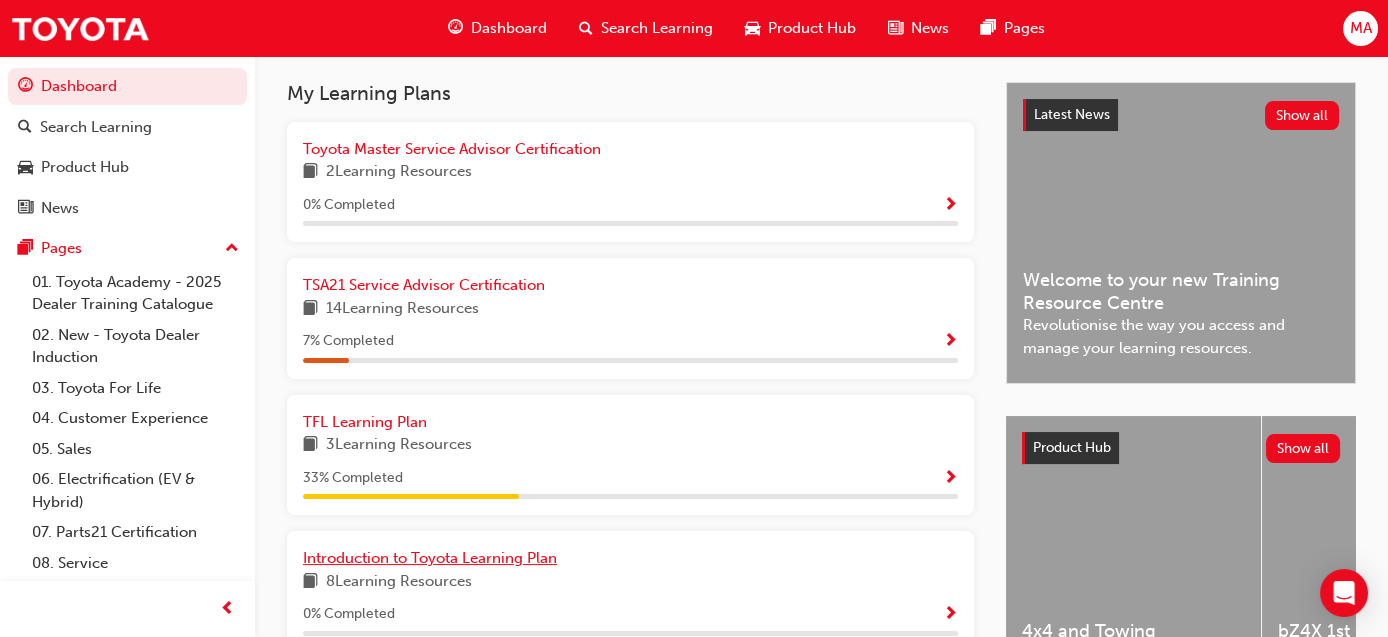 scroll, scrollTop: 399, scrollLeft: 0, axis: vertical 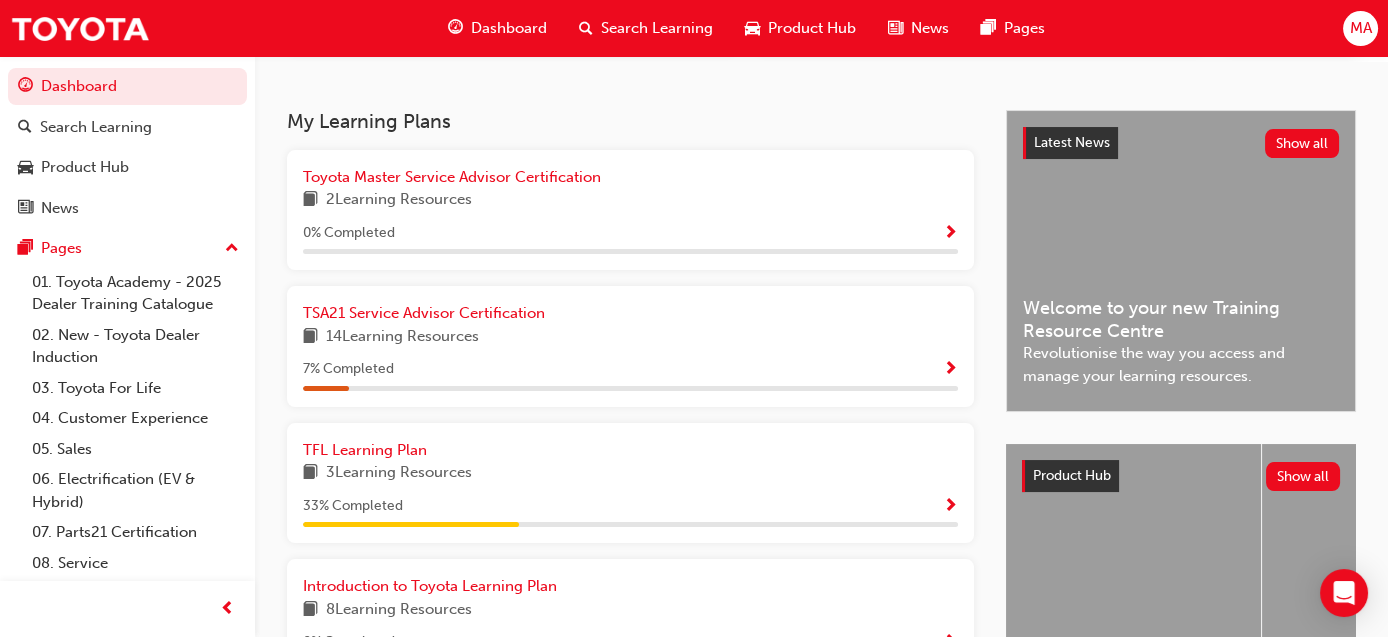 click on "14  Learning Resources" at bounding box center [630, 337] 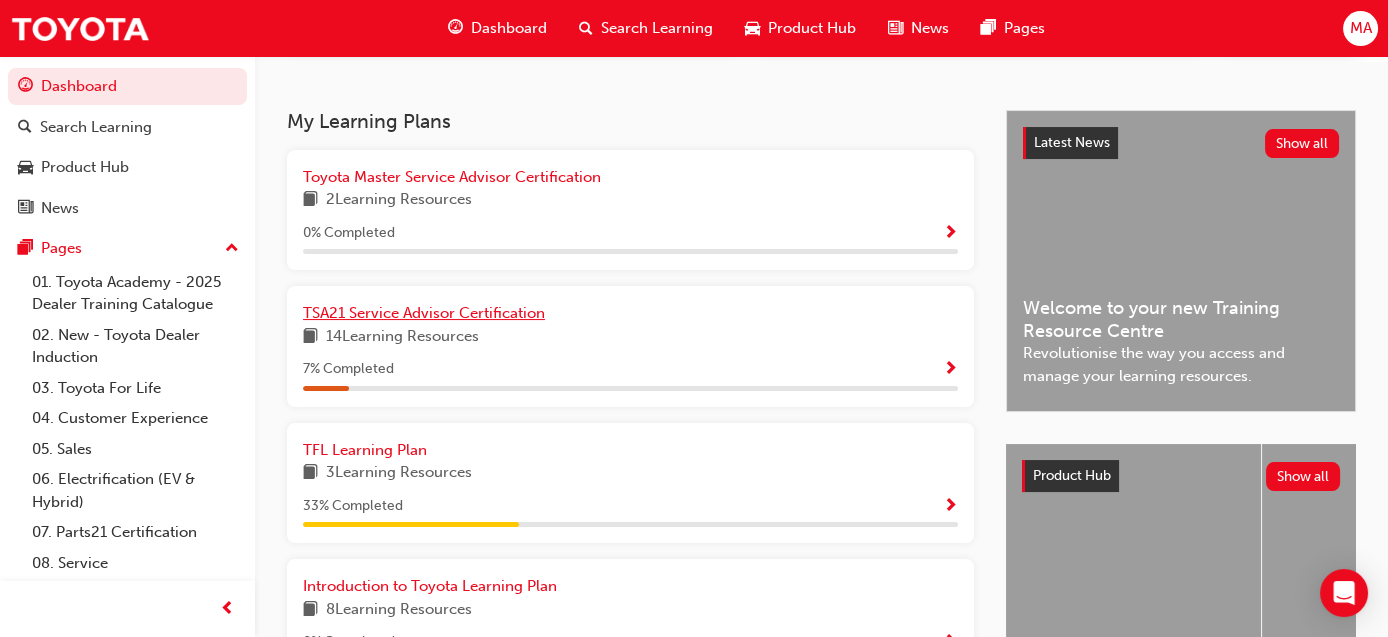 click on "TSA21 Service Advisor Certification" at bounding box center (424, 313) 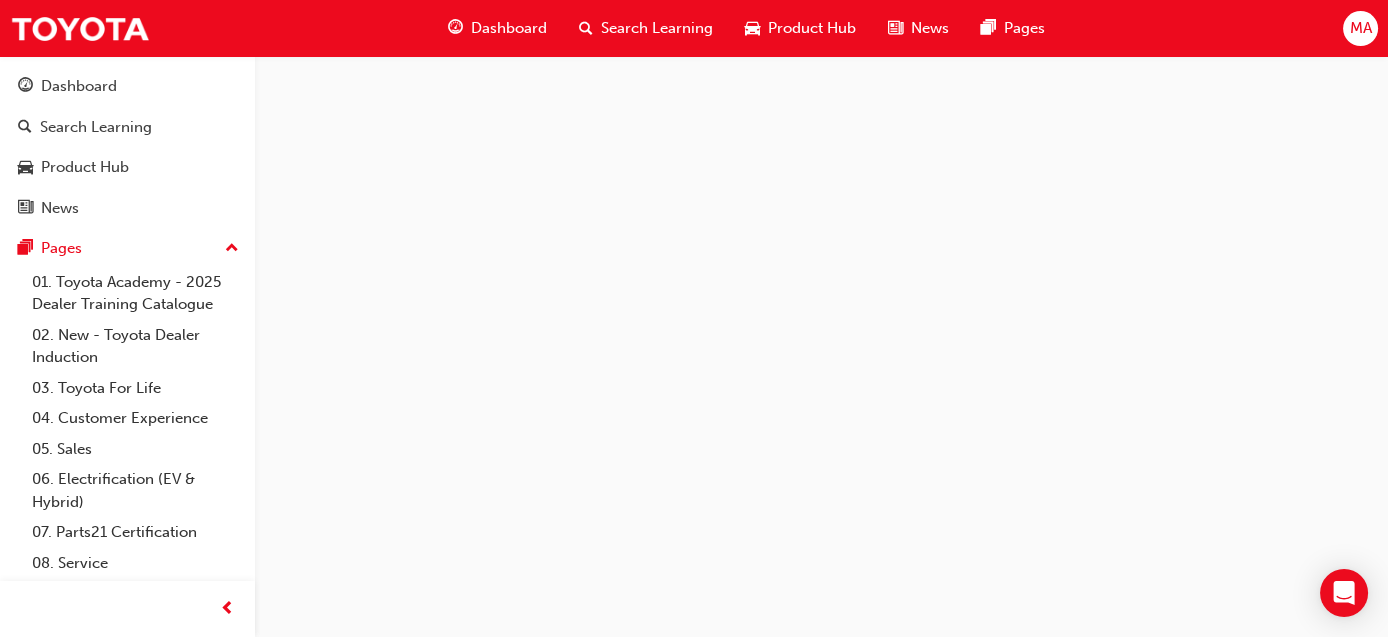 scroll, scrollTop: 0, scrollLeft: 0, axis: both 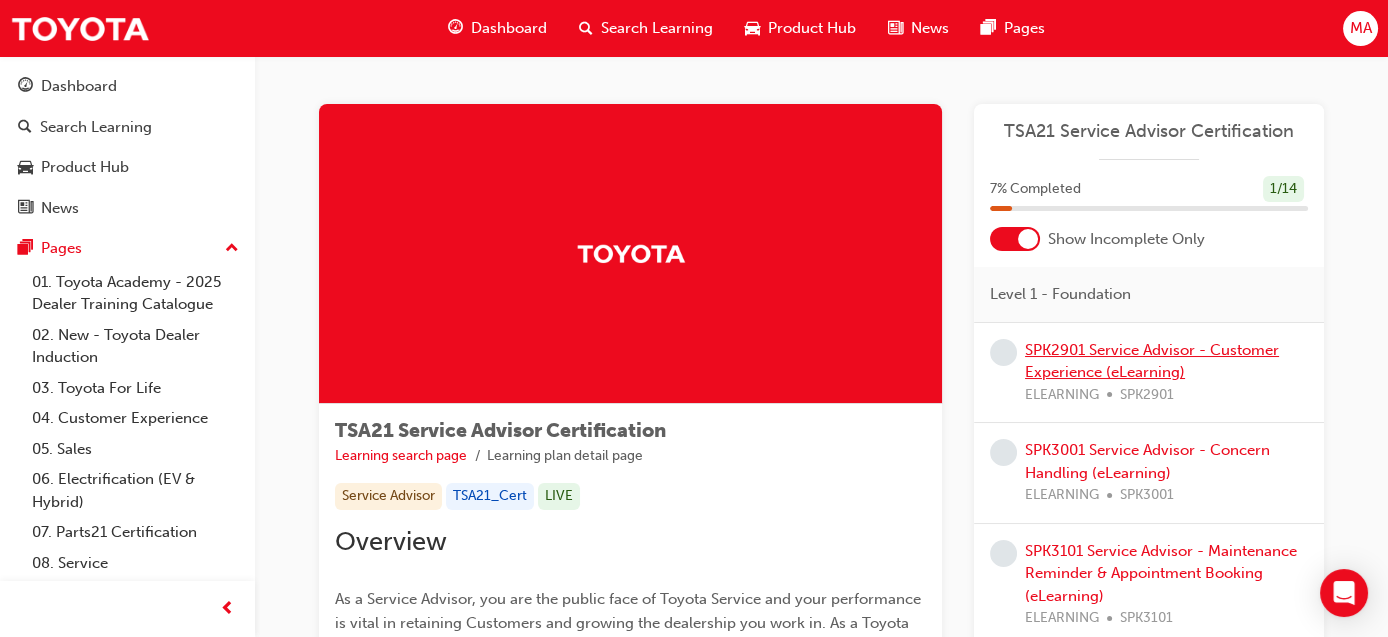 click on "SPK2901 Service Advisor - Customer Experience (eLearning)" at bounding box center [1152, 361] 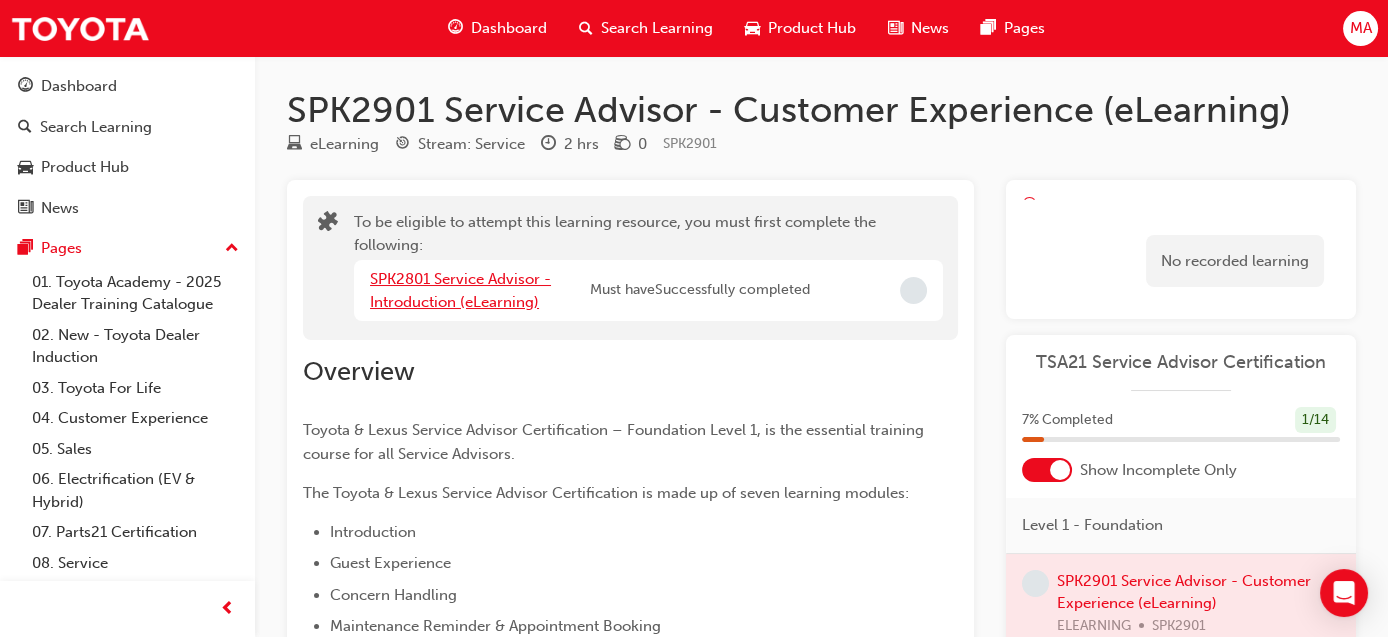 click on "SPK2801 Service Advisor - Introduction (eLearning)" at bounding box center [460, 290] 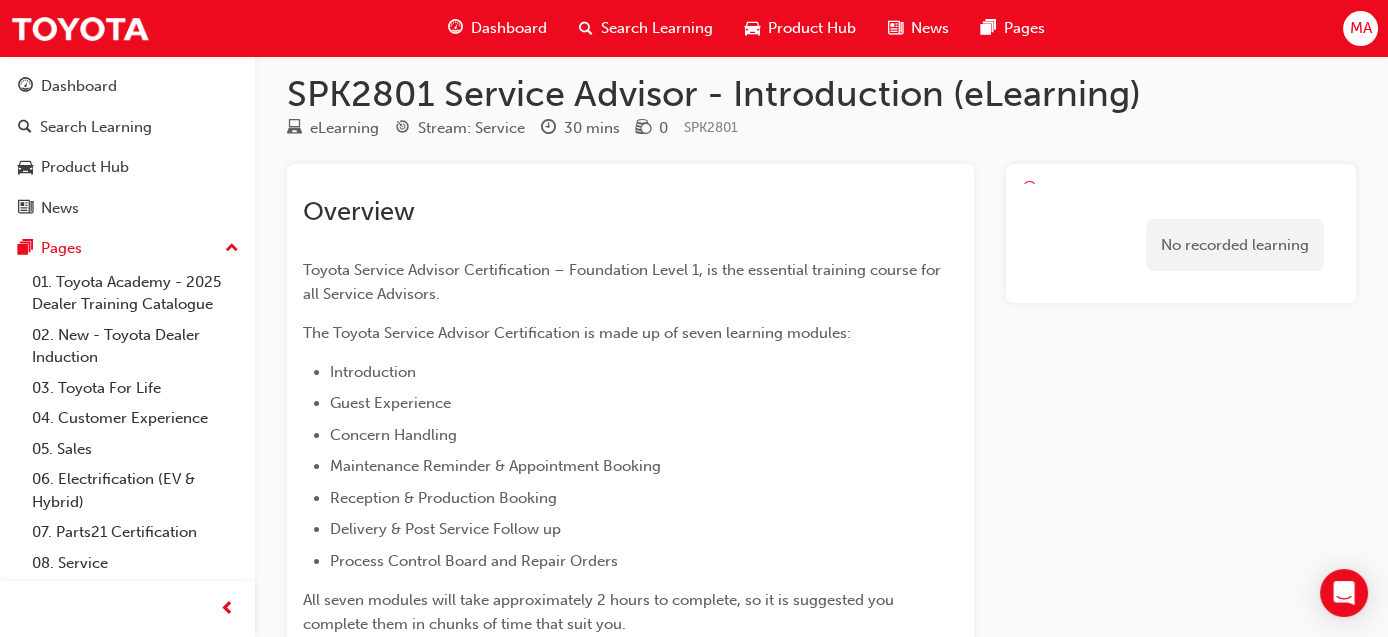 scroll, scrollTop: 0, scrollLeft: 0, axis: both 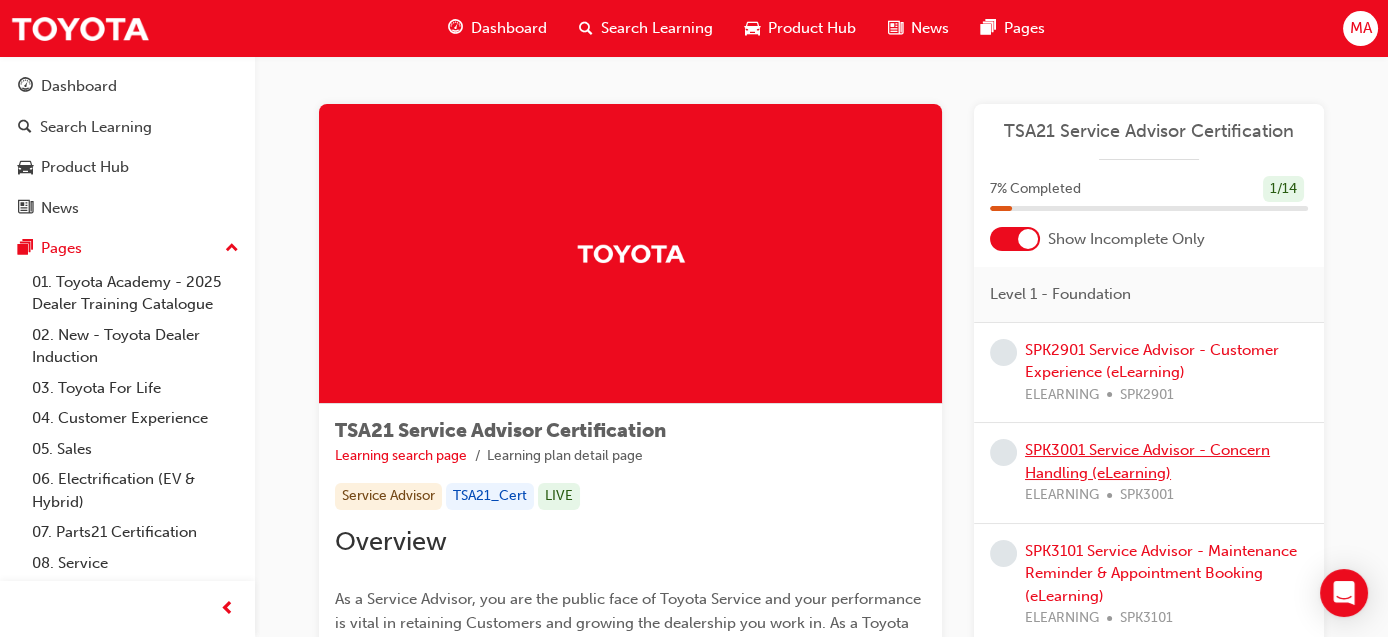 click on "SPK3001 Service Advisor - Concern Handling (eLearning)" at bounding box center (1147, 461) 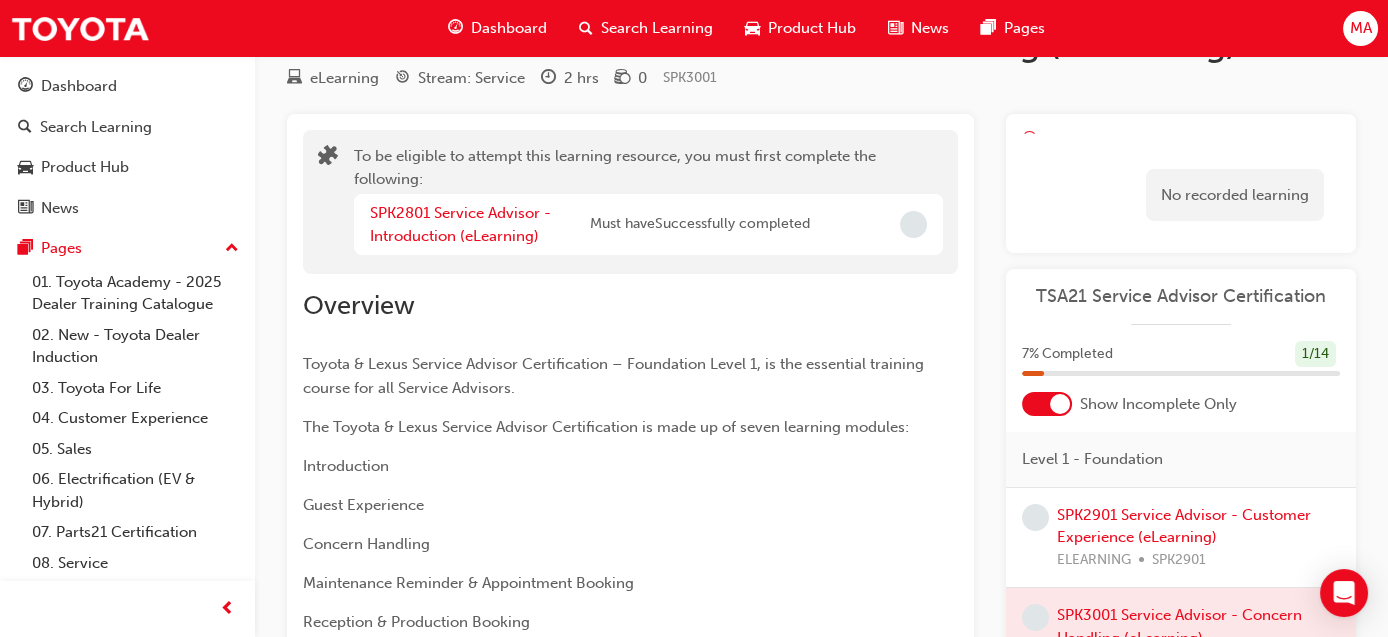 scroll, scrollTop: 99, scrollLeft: 0, axis: vertical 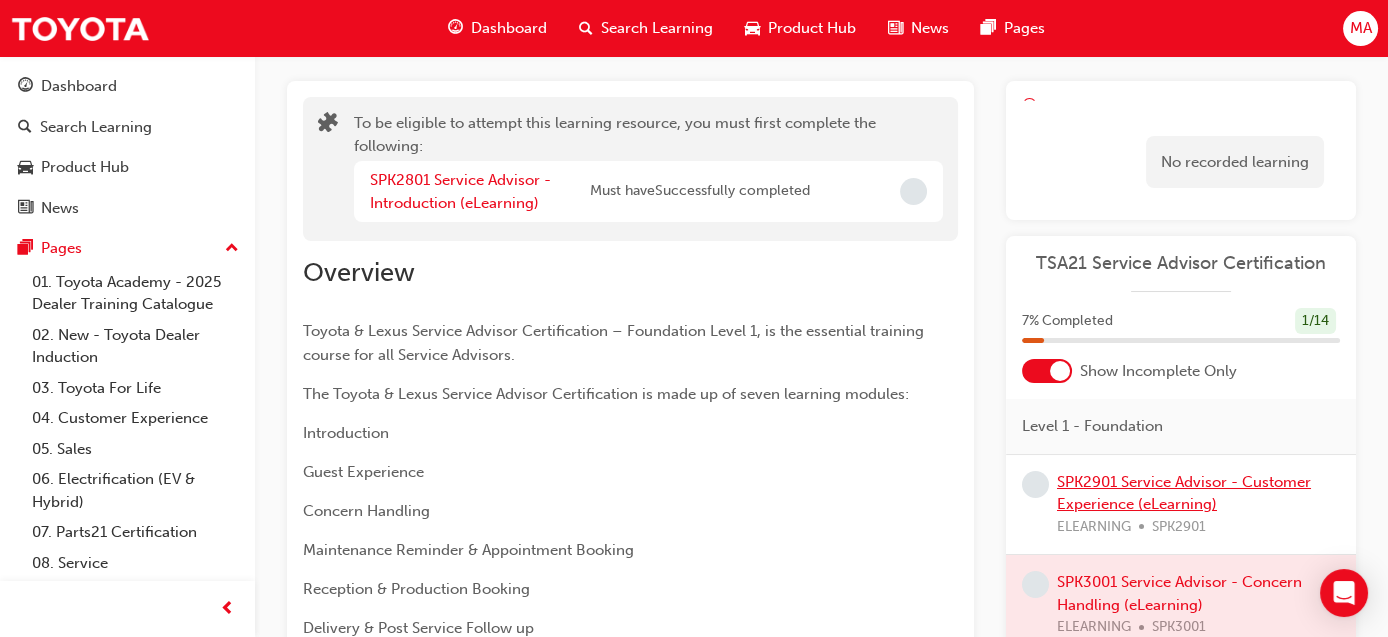 click on "SPK2901 Service Advisor - Customer Experience (eLearning)" at bounding box center [1184, 493] 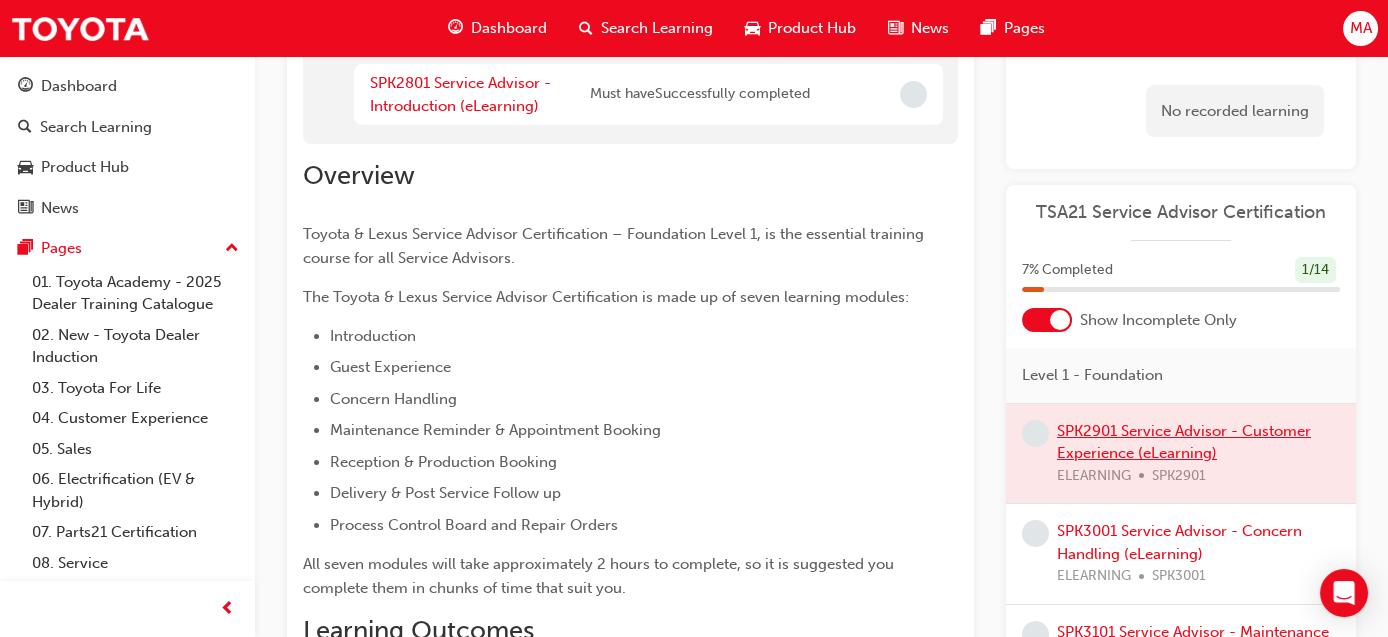 scroll, scrollTop: 200, scrollLeft: 0, axis: vertical 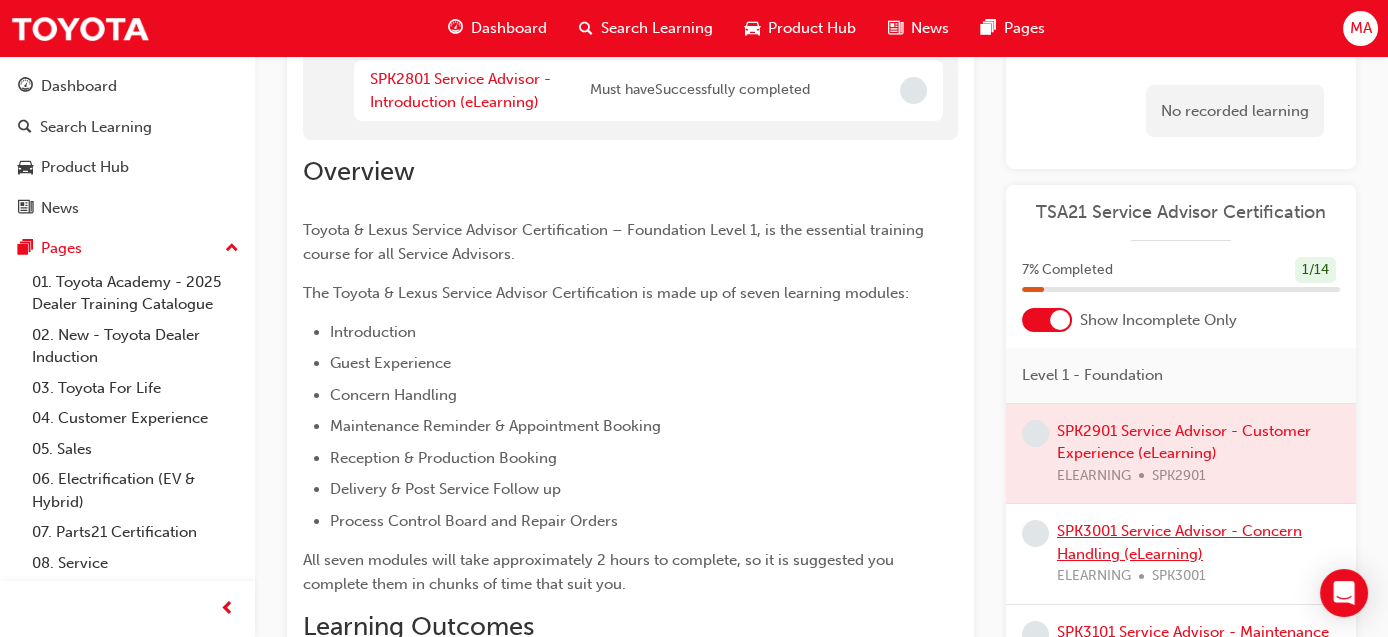 click on "SPK3001 Service Advisor - Concern Handling (eLearning)" at bounding box center (1179, 542) 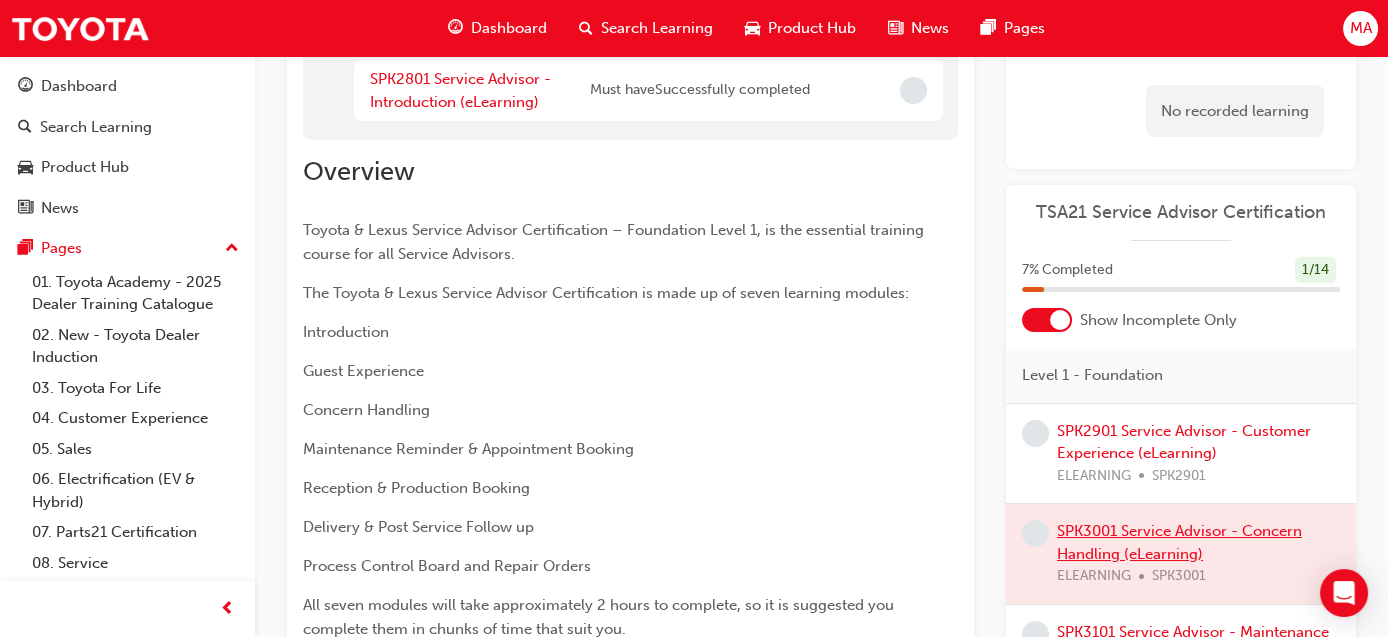 scroll, scrollTop: 0, scrollLeft: 0, axis: both 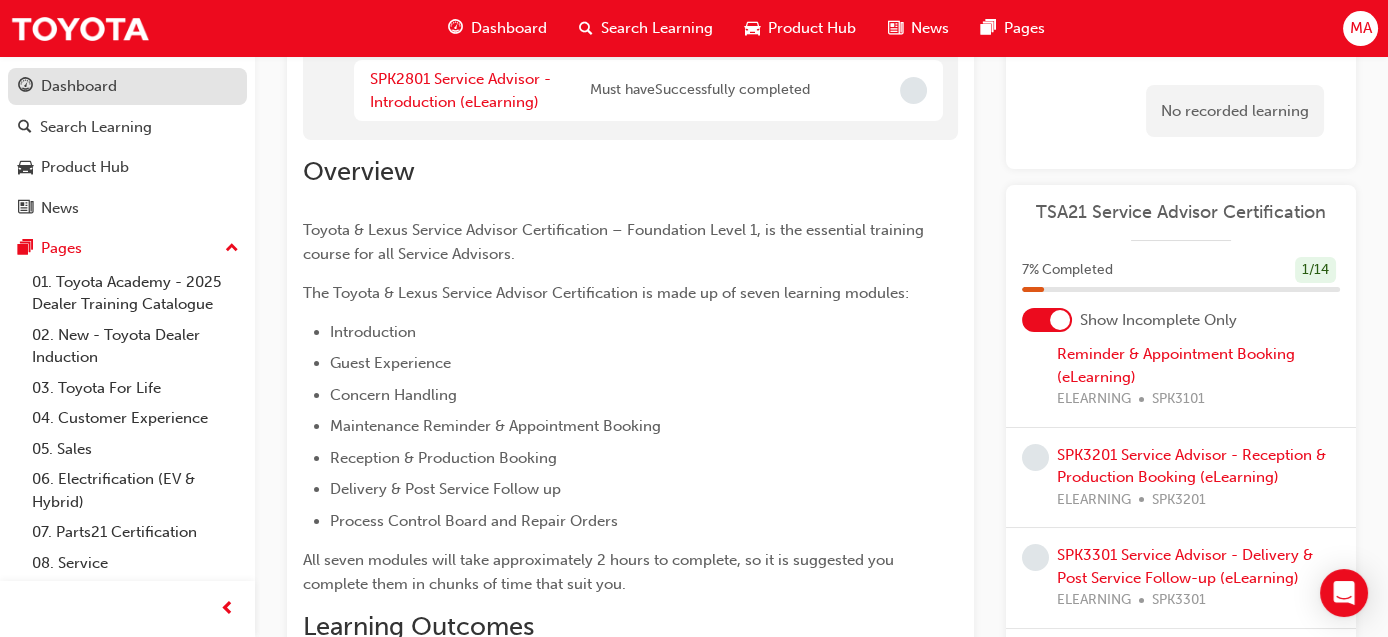 click on "Dashboard" at bounding box center [79, 86] 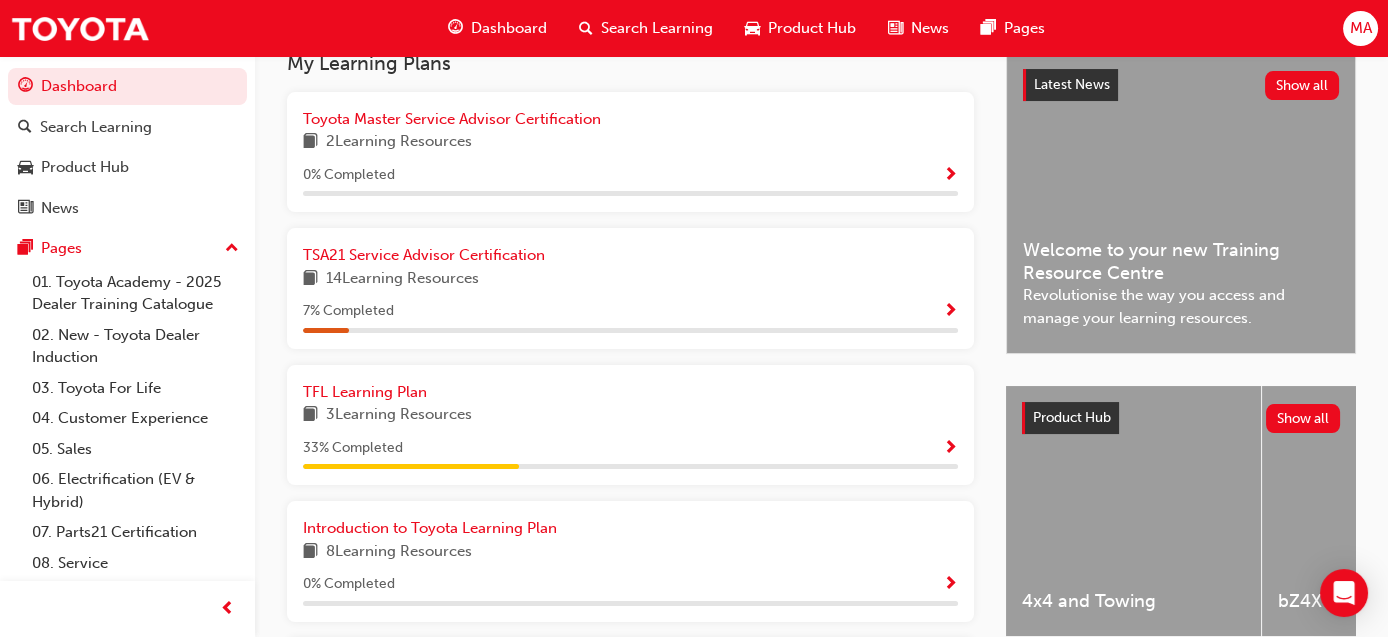 scroll, scrollTop: 500, scrollLeft: 0, axis: vertical 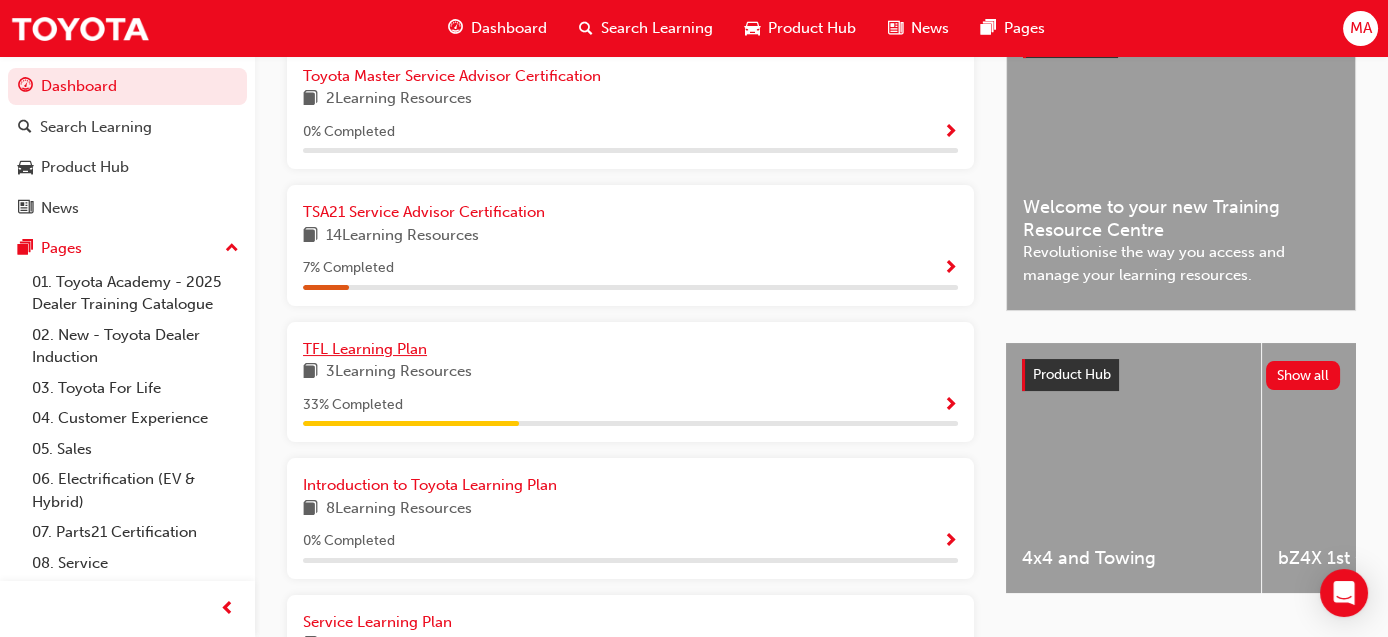 click on "TFL Learning Plan" at bounding box center (365, 349) 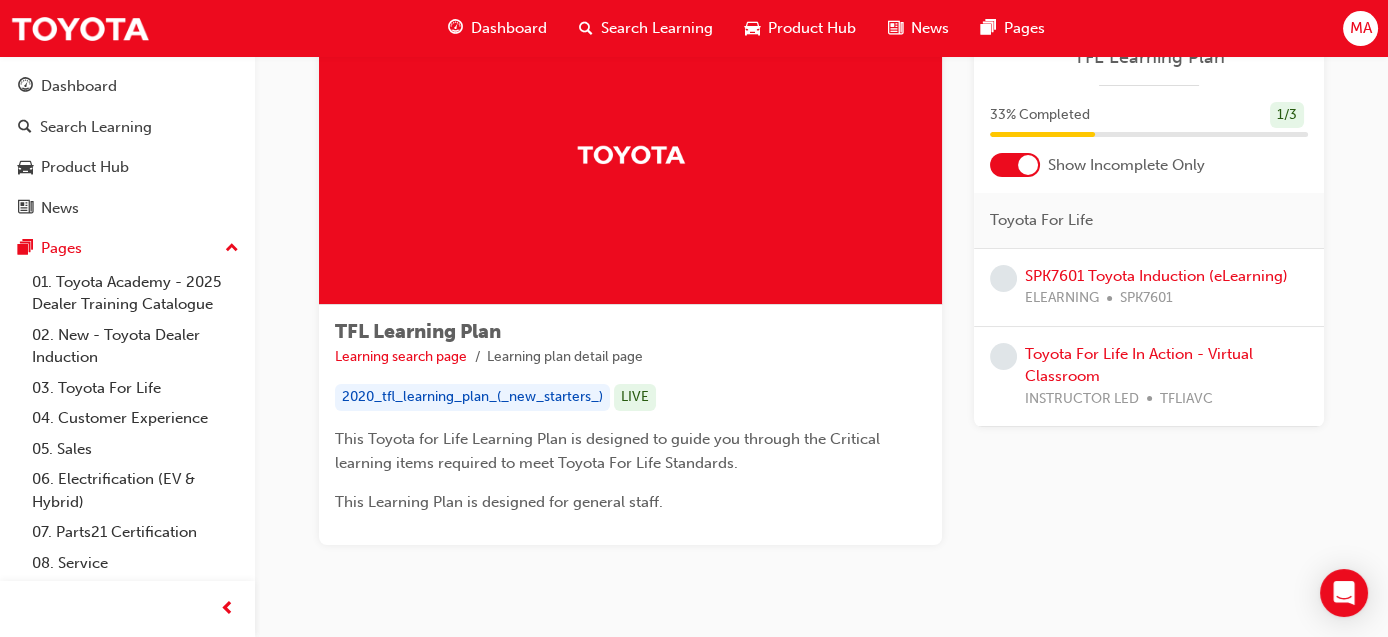 scroll, scrollTop: 0, scrollLeft: 0, axis: both 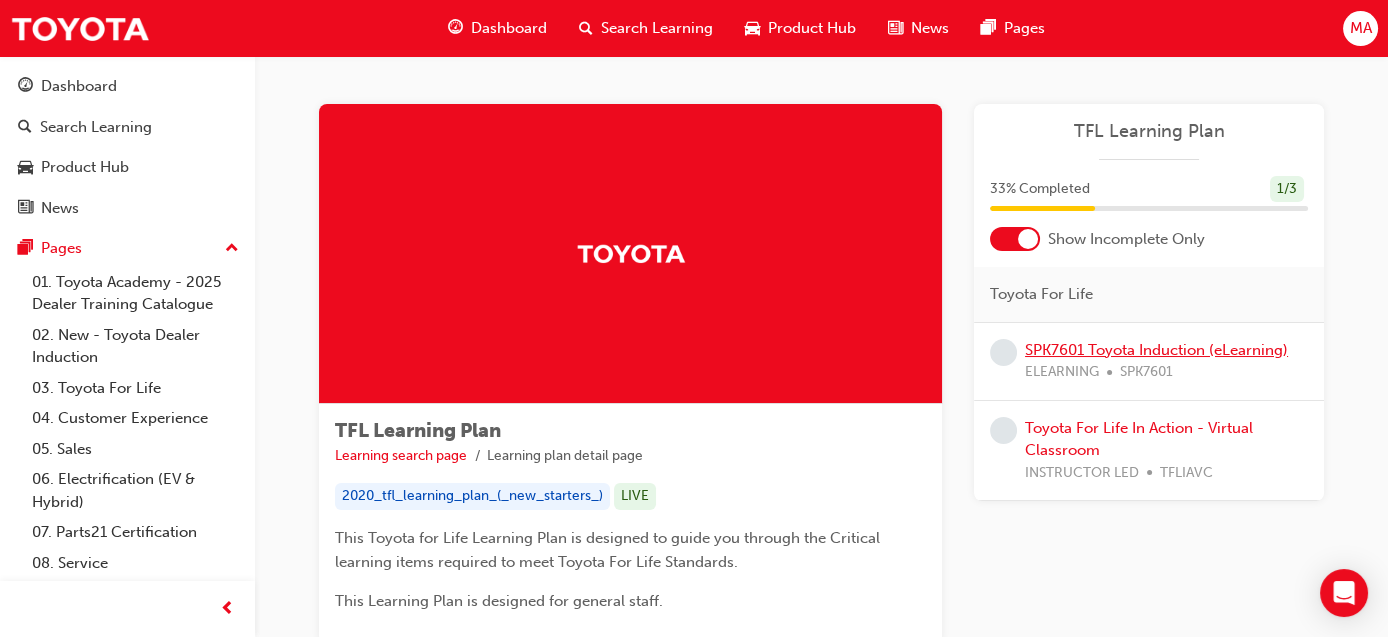 click on "SPK7601 Toyota  Induction (eLearning)" at bounding box center [1156, 350] 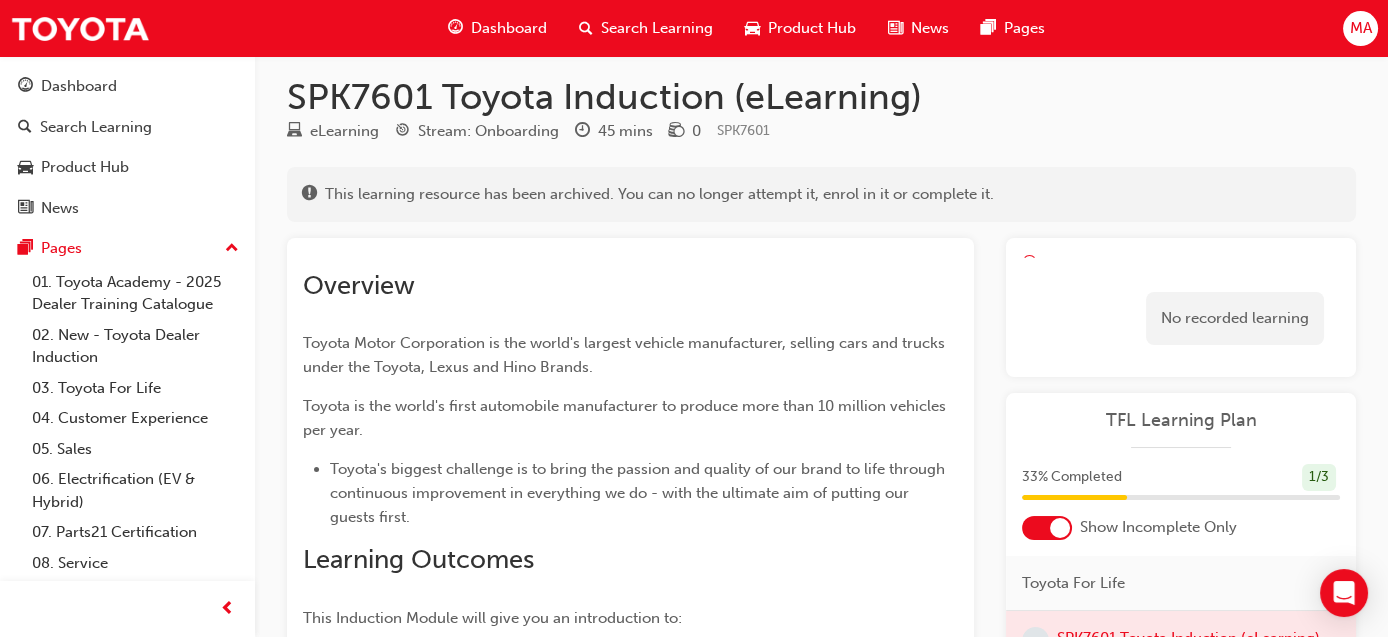 scroll, scrollTop: 0, scrollLeft: 0, axis: both 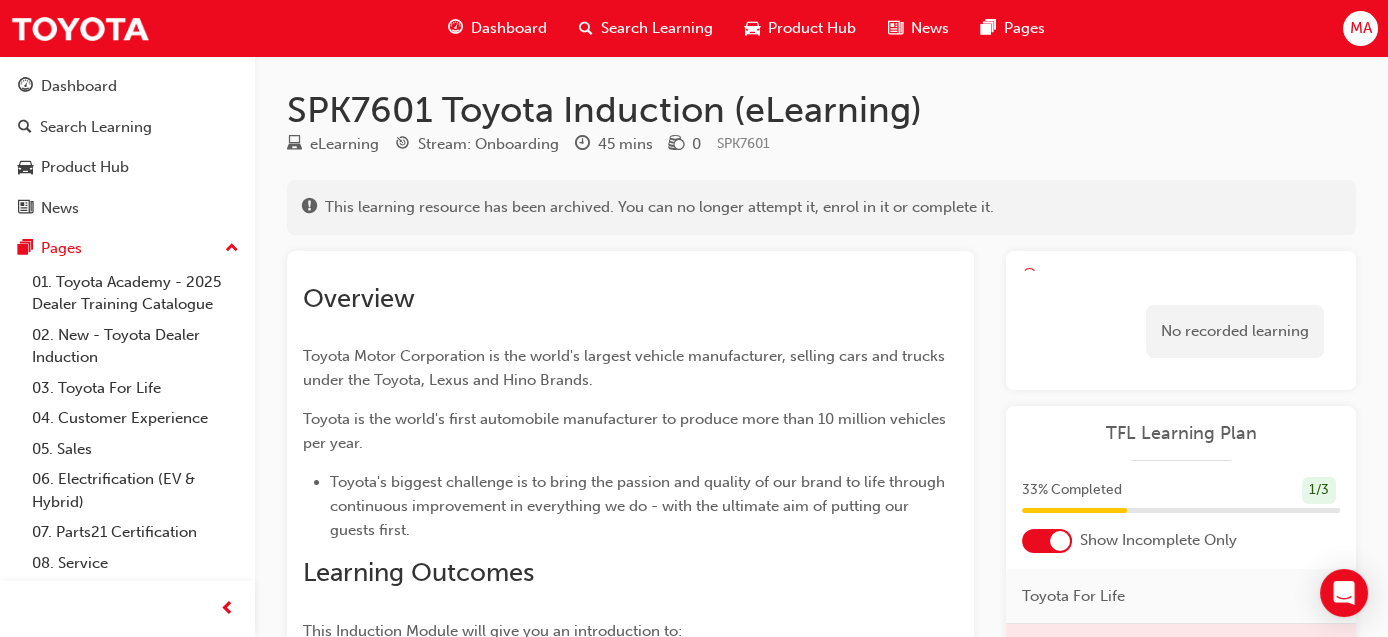 drag, startPoint x: 1063, startPoint y: 358, endPoint x: 1122, endPoint y: 328, distance: 66.189125 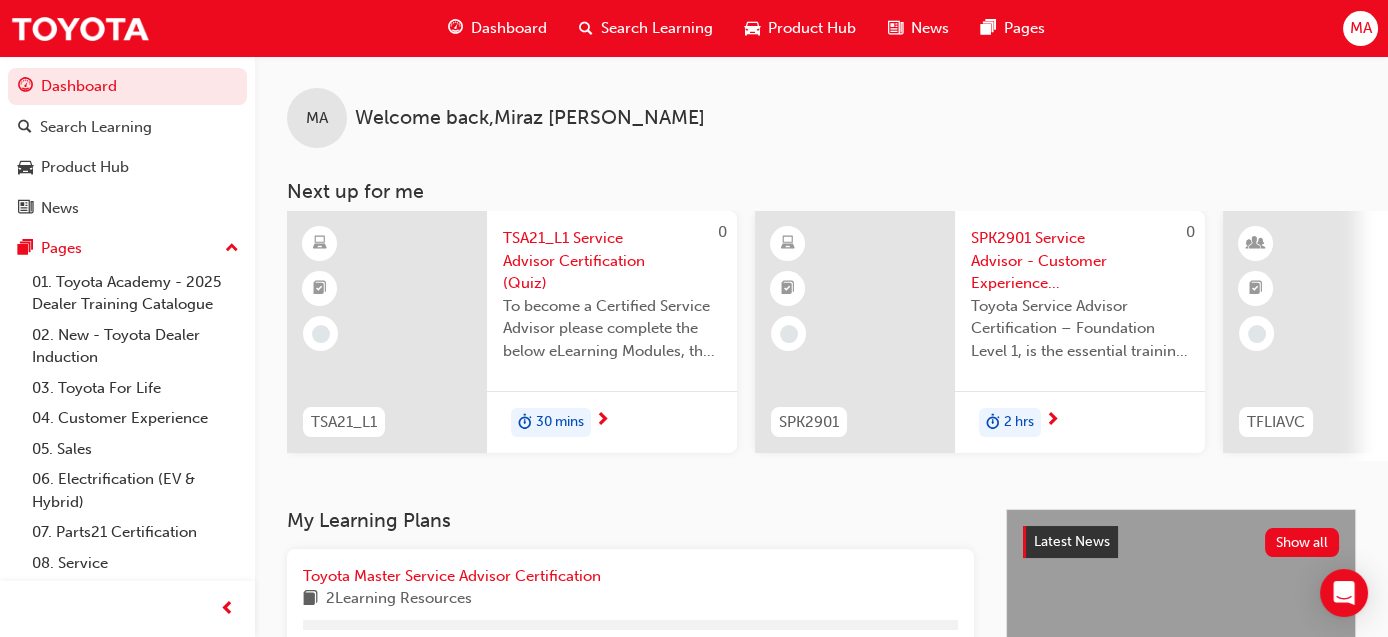 scroll, scrollTop: 500, scrollLeft: 0, axis: vertical 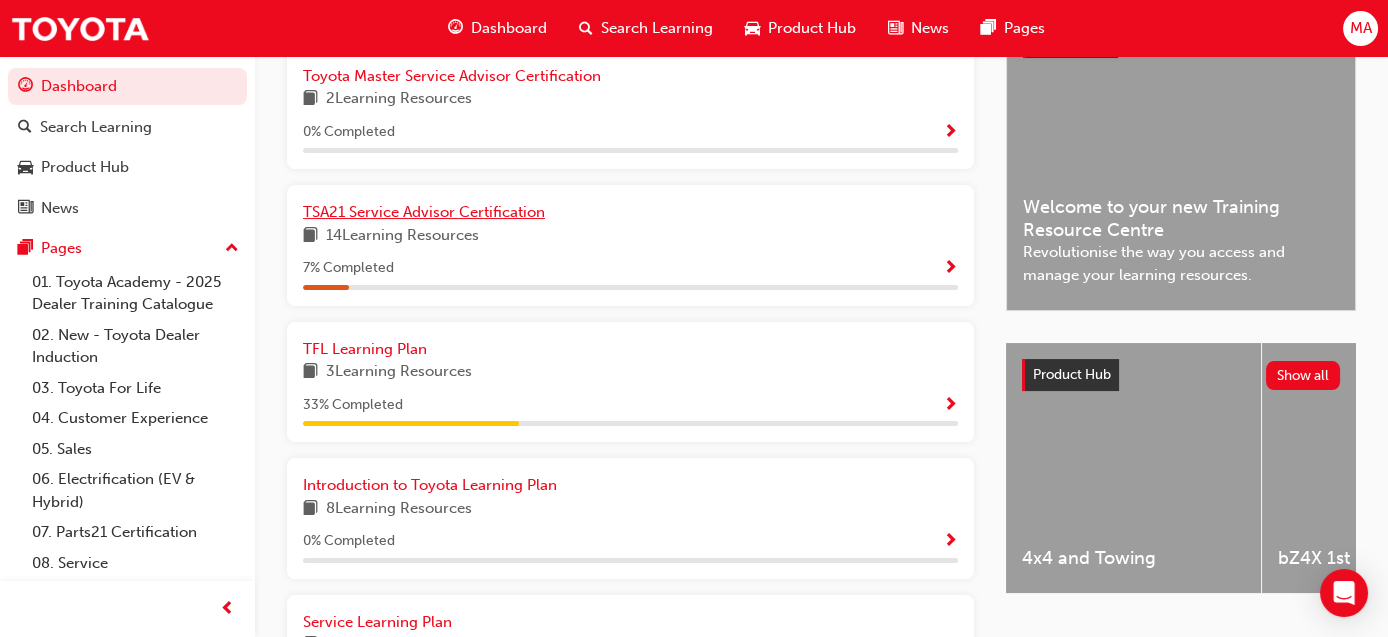 click on "TSA21 Service Advisor Certification" at bounding box center [424, 212] 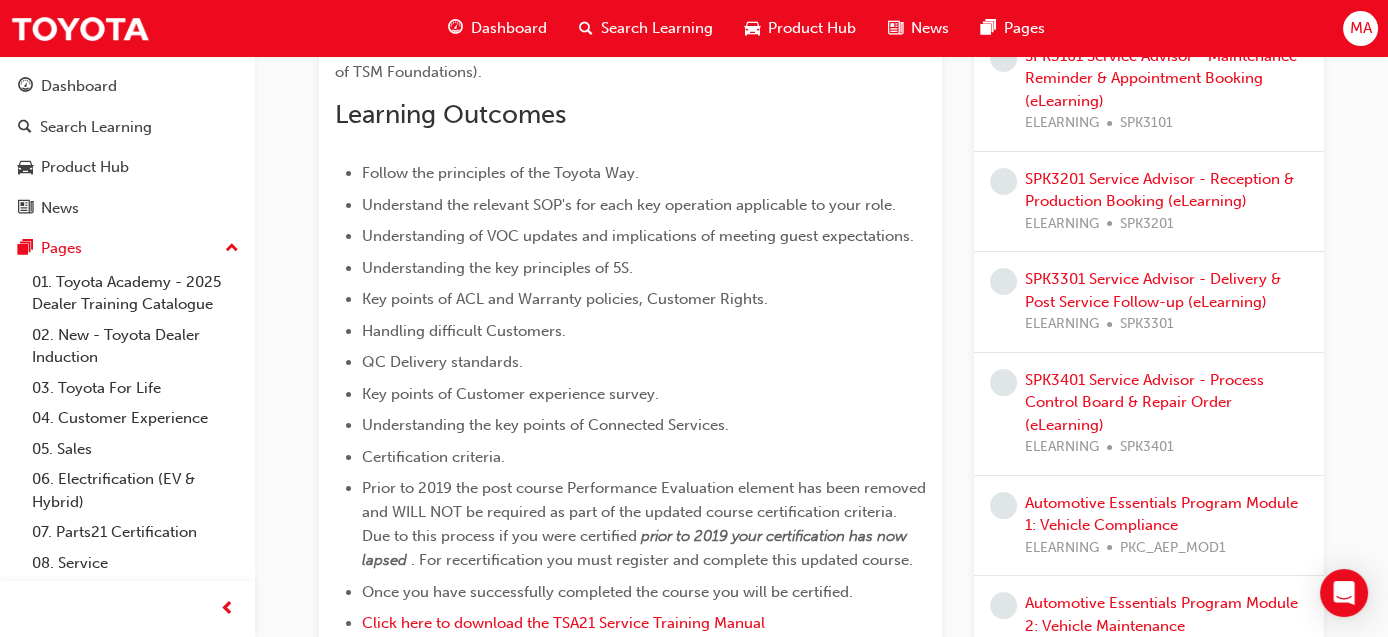 scroll, scrollTop: 0, scrollLeft: 0, axis: both 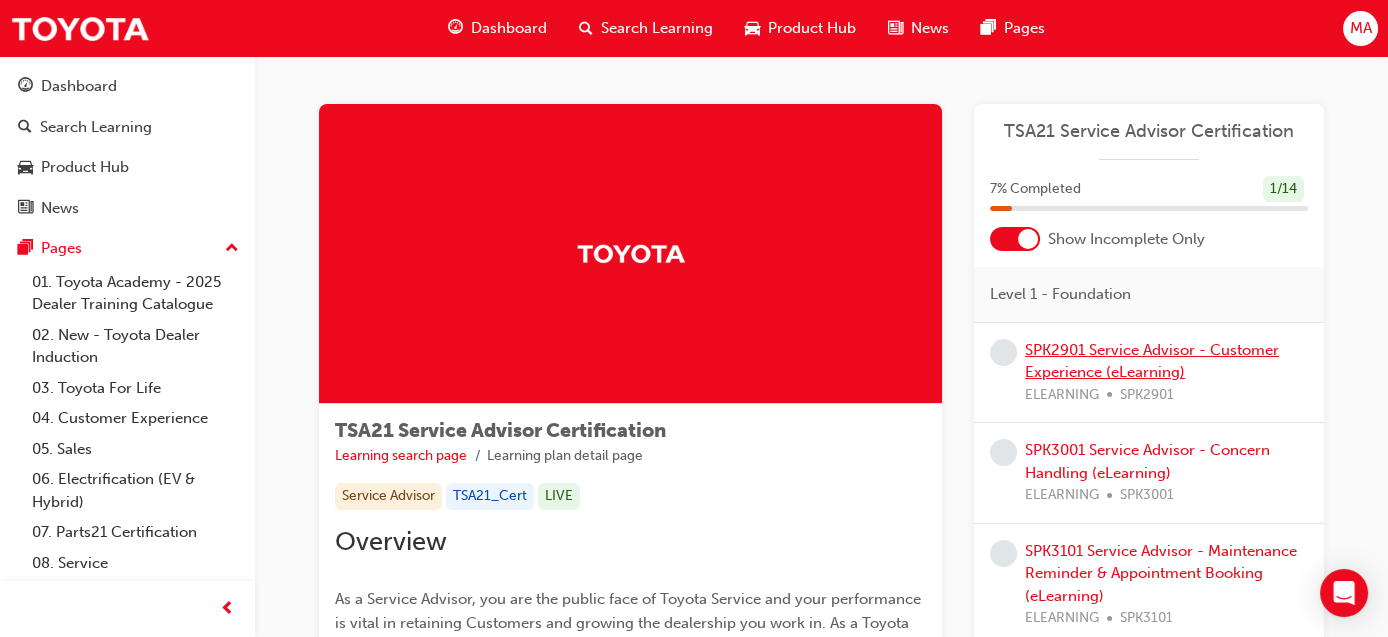 click on "SPK2901 Service Advisor - Customer Experience (eLearning)" at bounding box center (1152, 361) 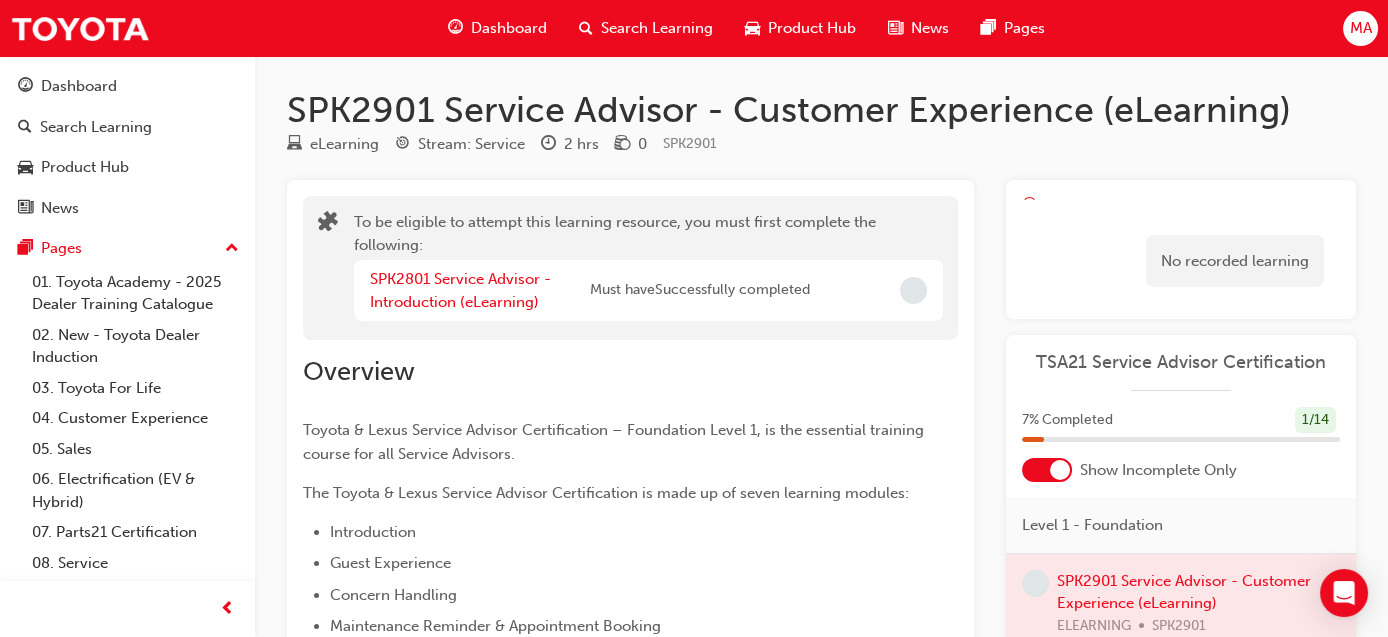 click at bounding box center (913, 290) 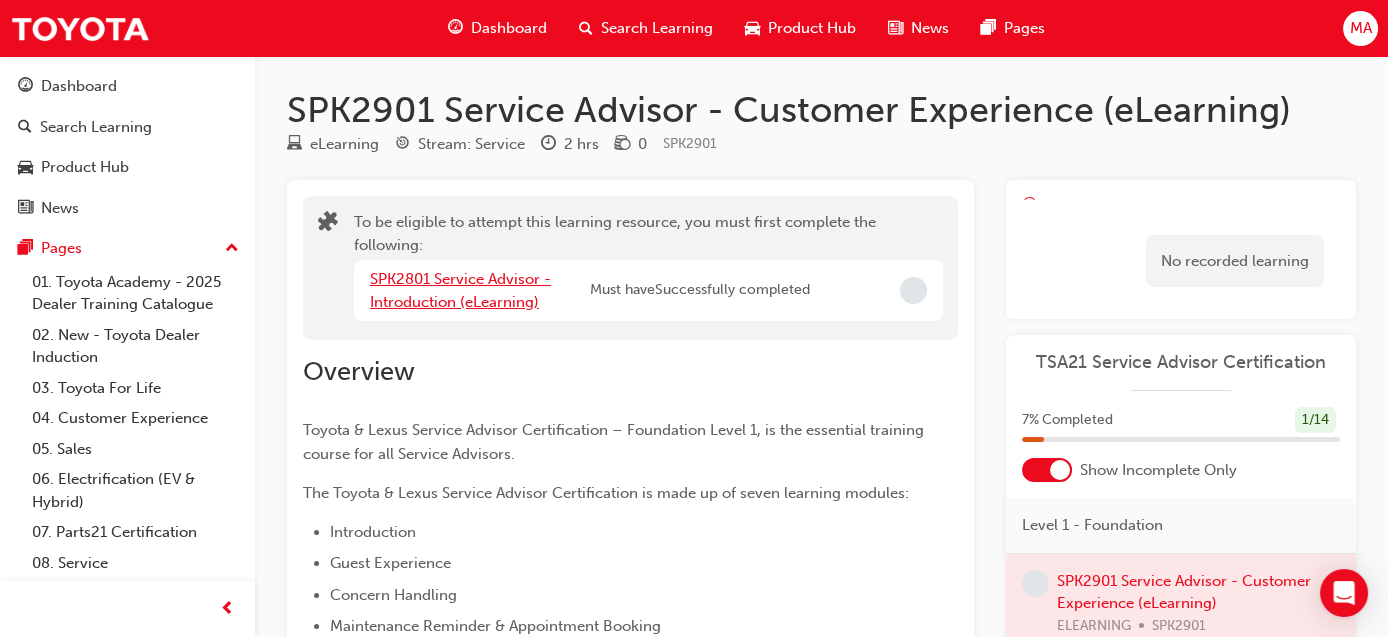 click on "SPK2801 Service Advisor - Introduction (eLearning)" at bounding box center [460, 290] 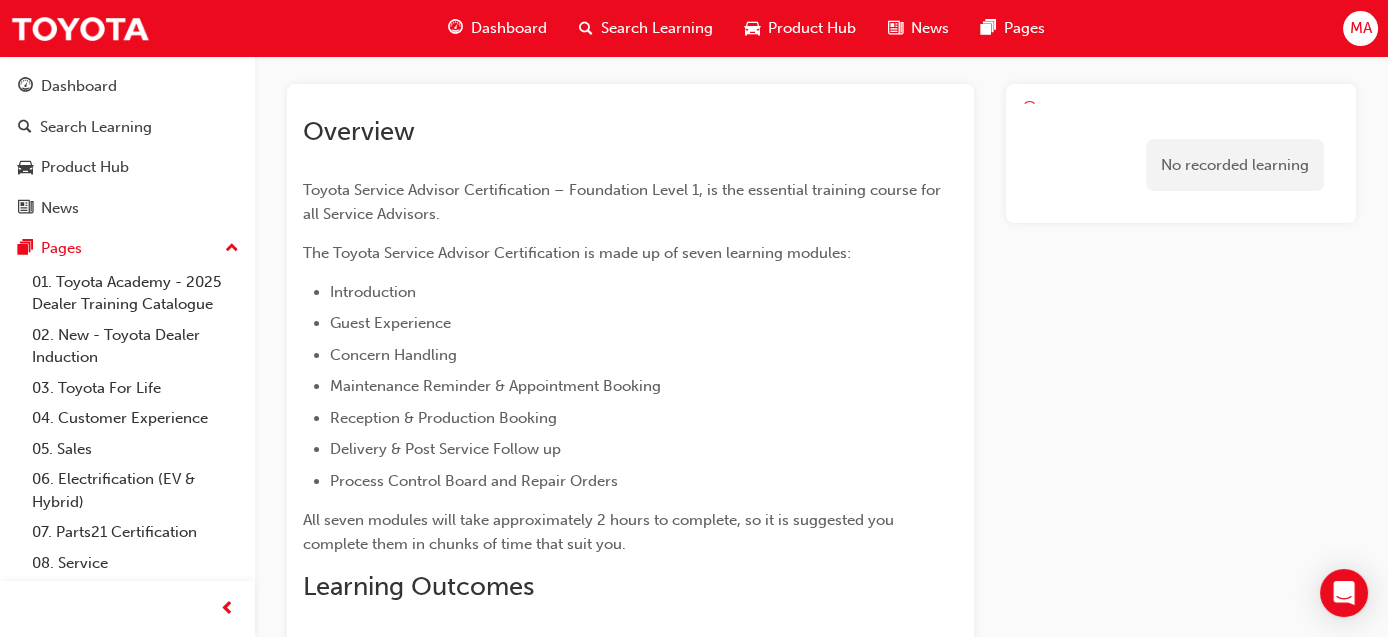 scroll, scrollTop: 0, scrollLeft: 0, axis: both 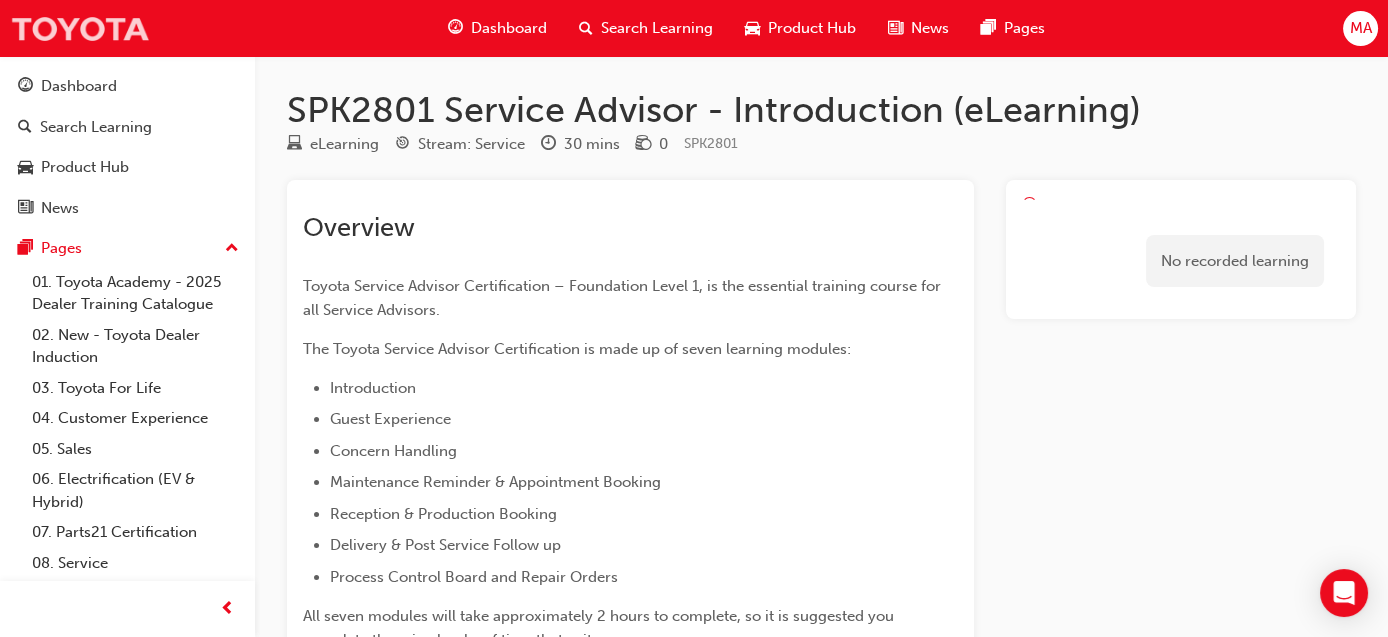 click at bounding box center (80, 28) 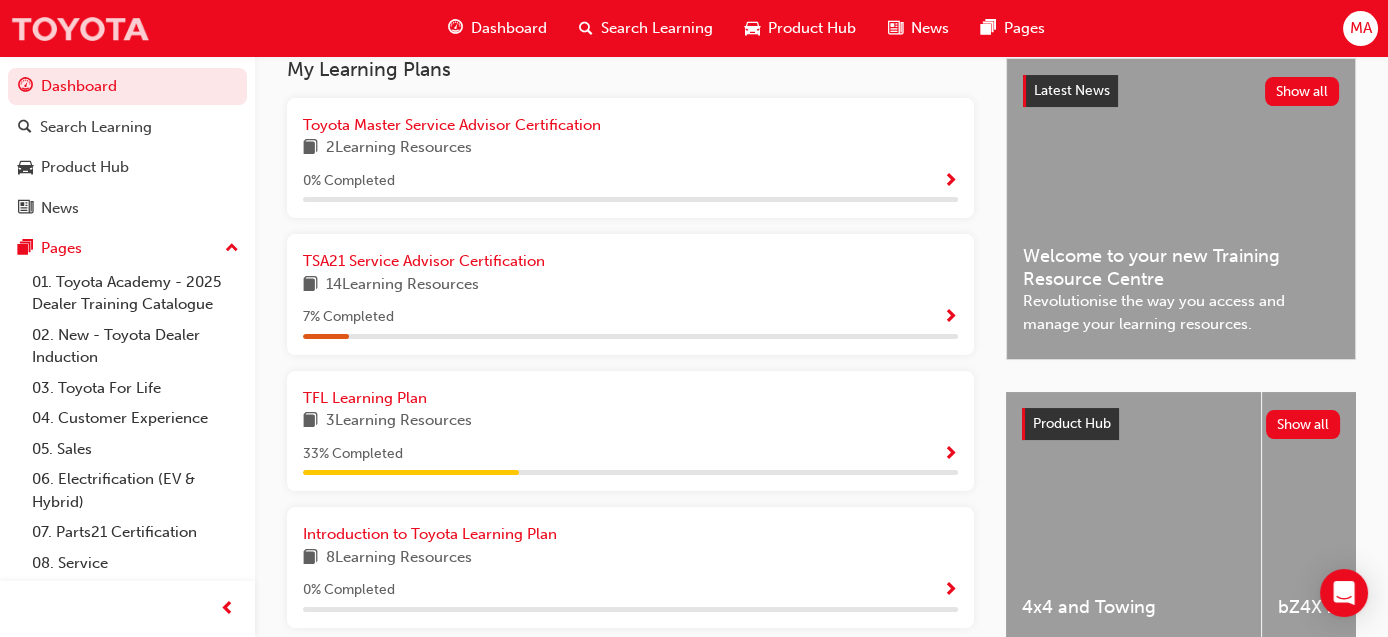 scroll, scrollTop: 499, scrollLeft: 0, axis: vertical 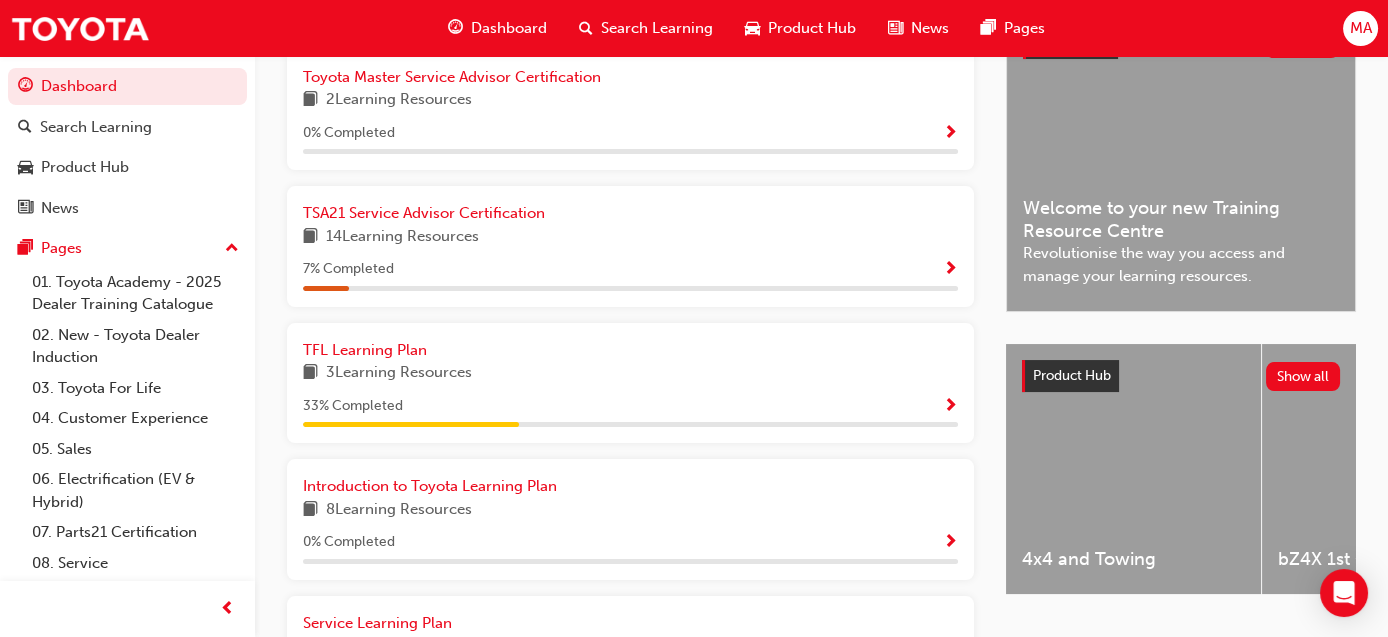 click on "Welcome to your new Training Resource Centre" at bounding box center [1181, 219] 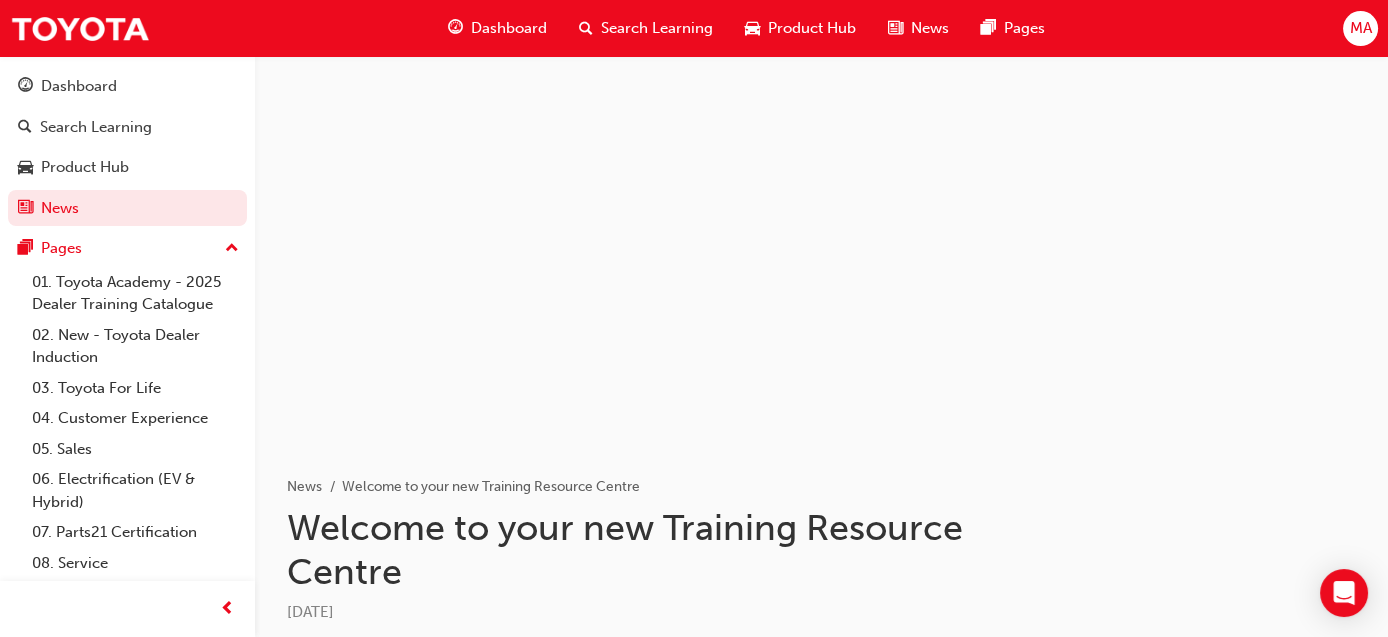 scroll, scrollTop: 0, scrollLeft: 0, axis: both 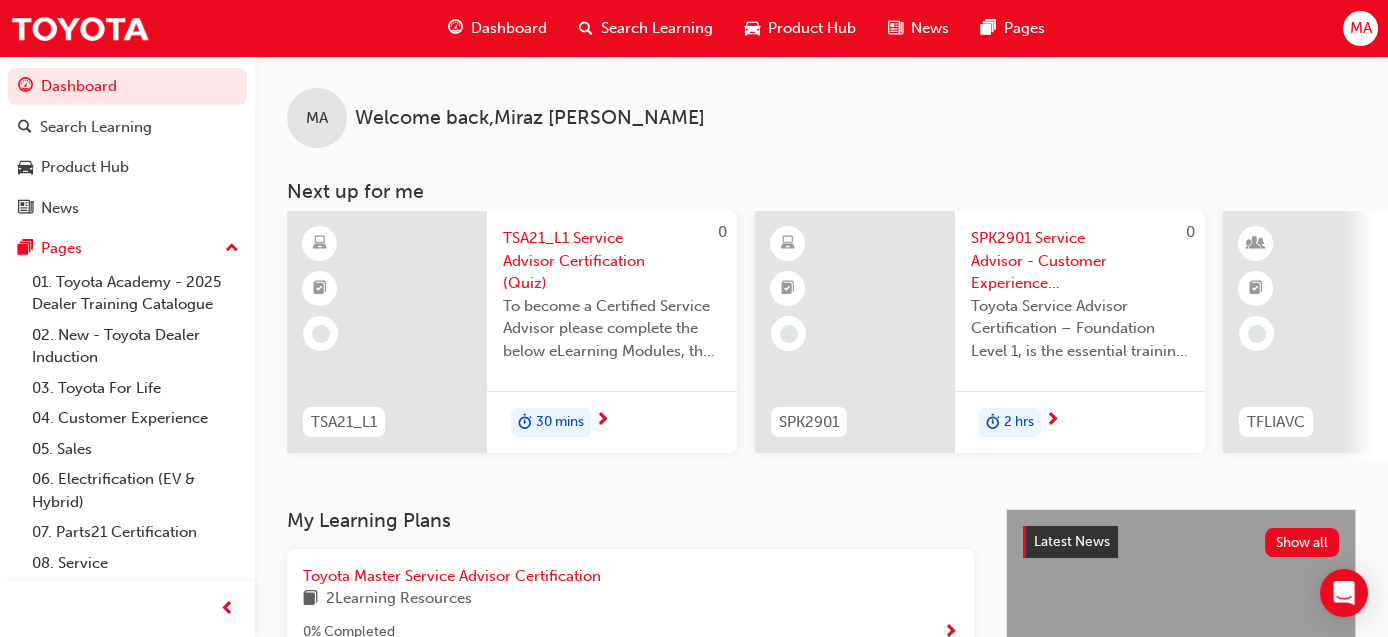 click on "TSA21_L1 Service Advisor Certification (Quiz)" at bounding box center (612, 261) 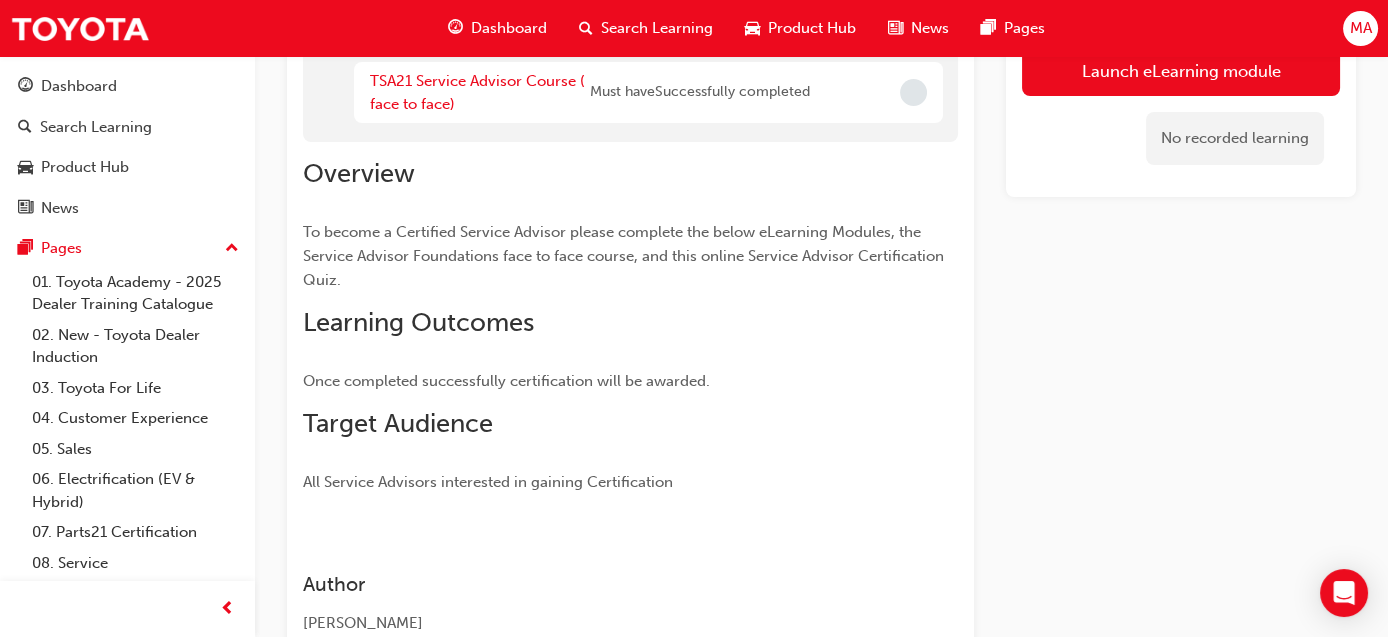 scroll, scrollTop: 0, scrollLeft: 0, axis: both 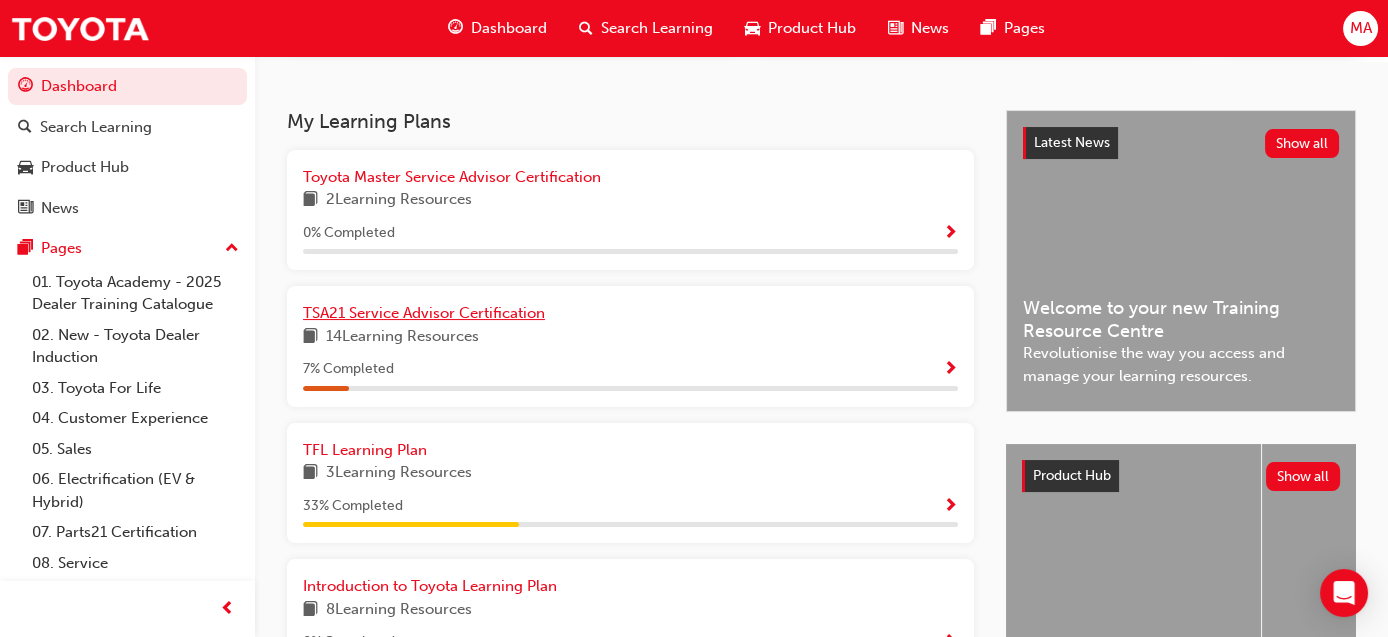 click on "TSA21 Service Advisor Certification" at bounding box center [424, 313] 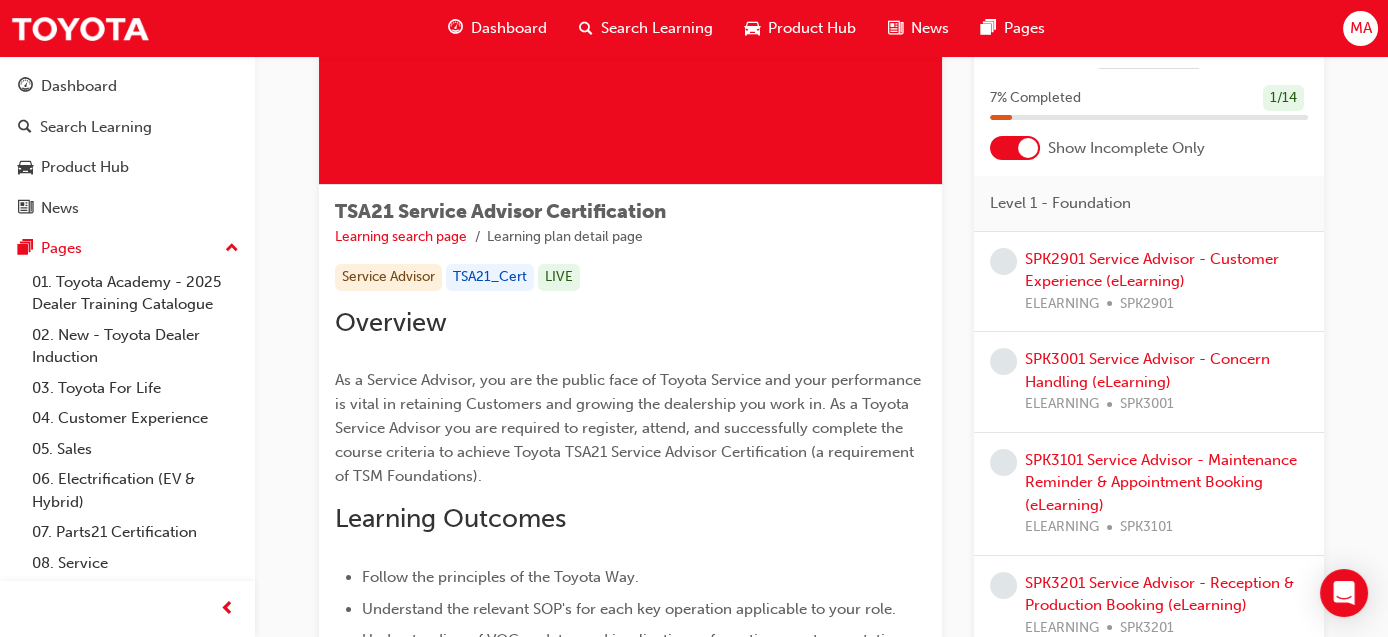 scroll, scrollTop: 0, scrollLeft: 0, axis: both 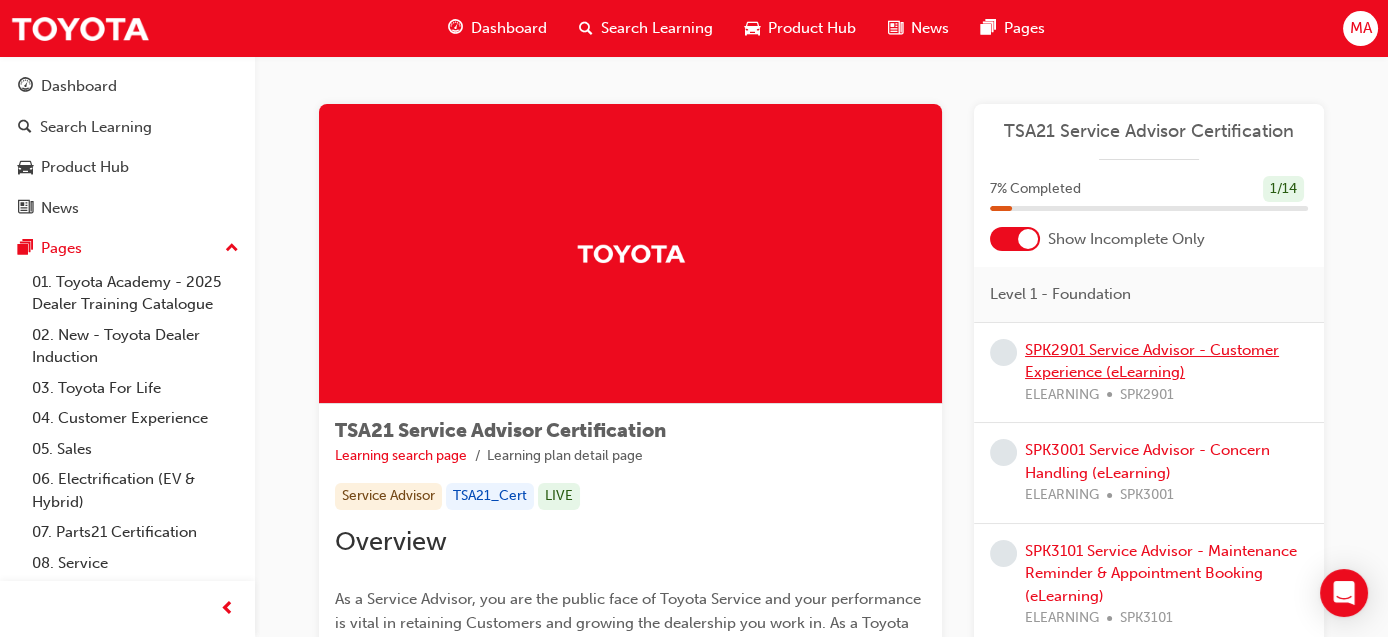 click on "SPK2901 Service Advisor - Customer Experience (eLearning)" at bounding box center [1152, 361] 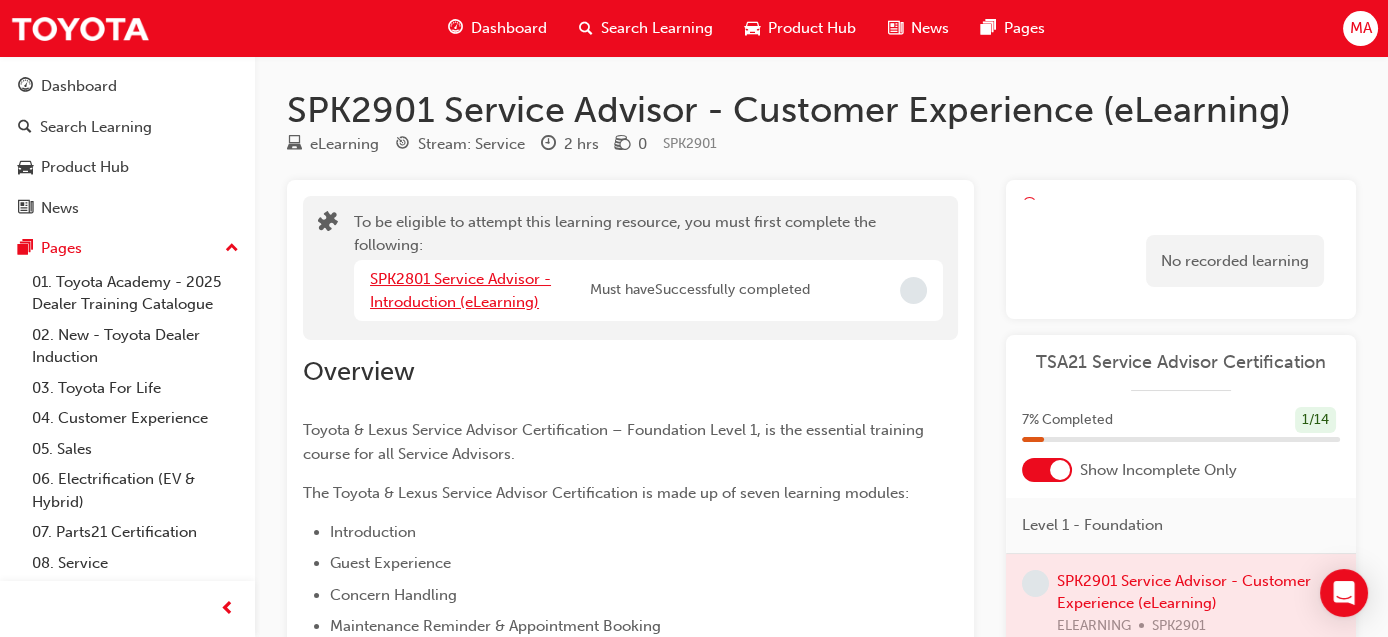 click on "SPK2801 Service Advisor - Introduction (eLearning)" at bounding box center (460, 290) 